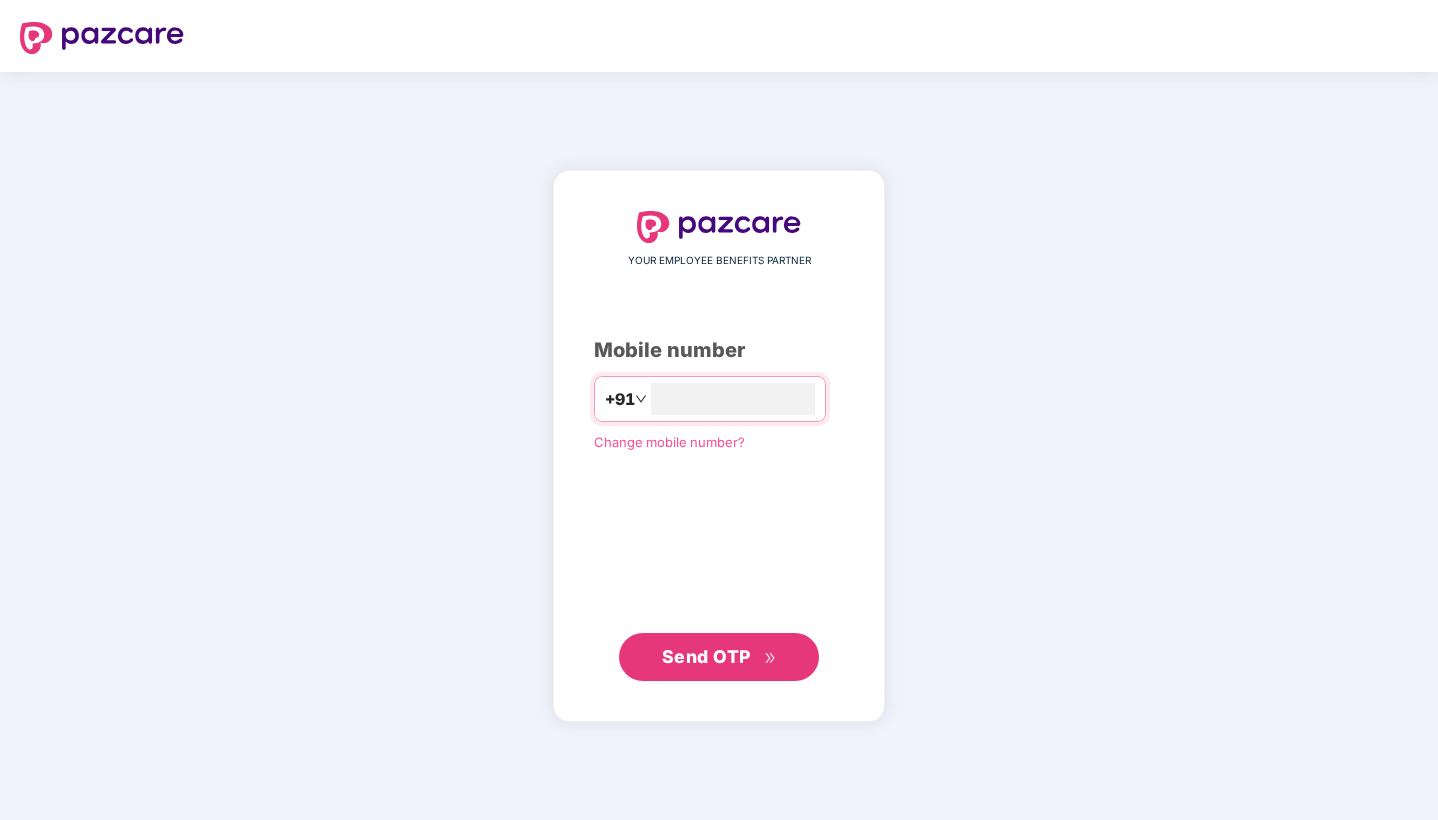 scroll, scrollTop: 0, scrollLeft: 0, axis: both 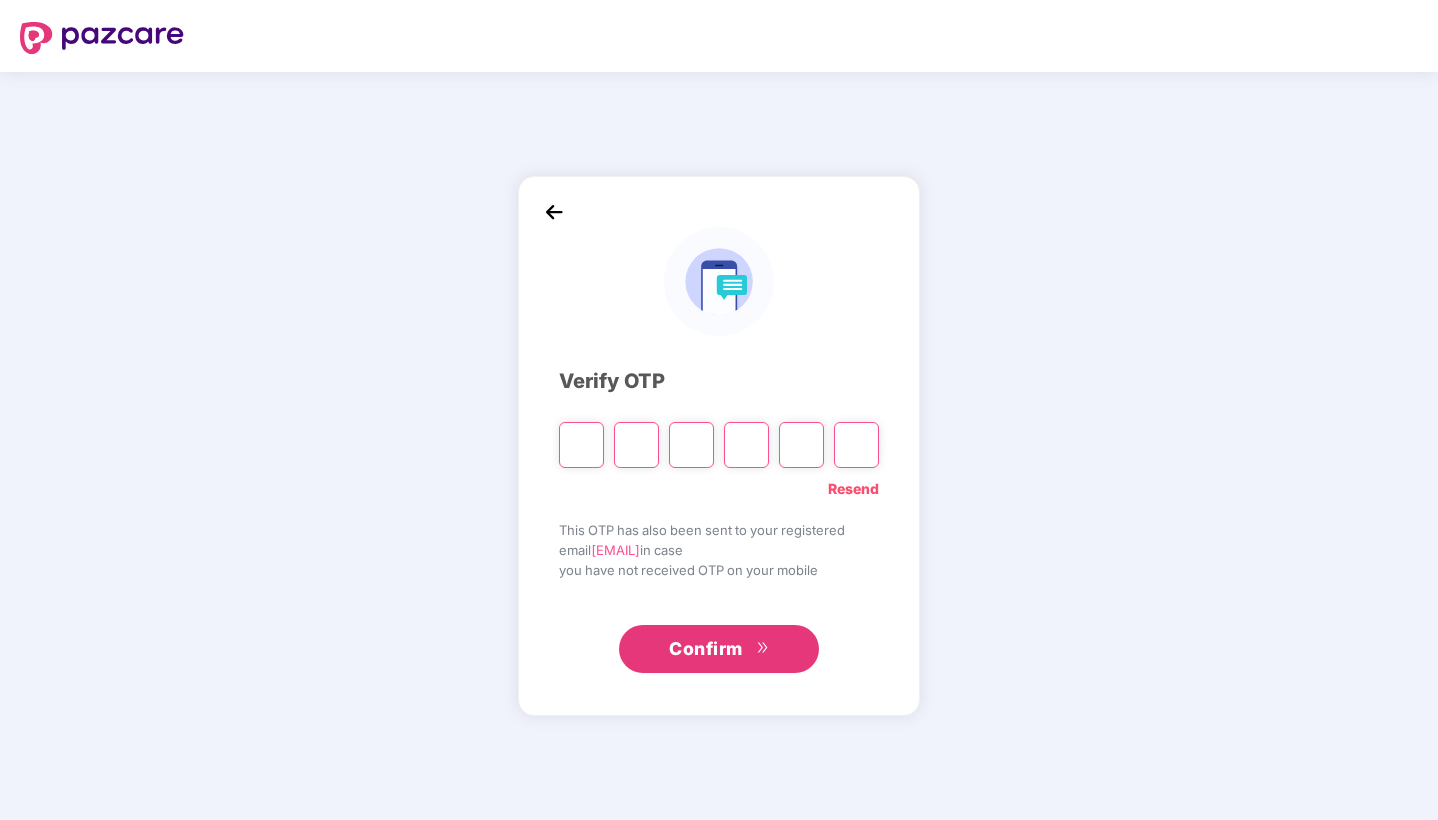 type on "*" 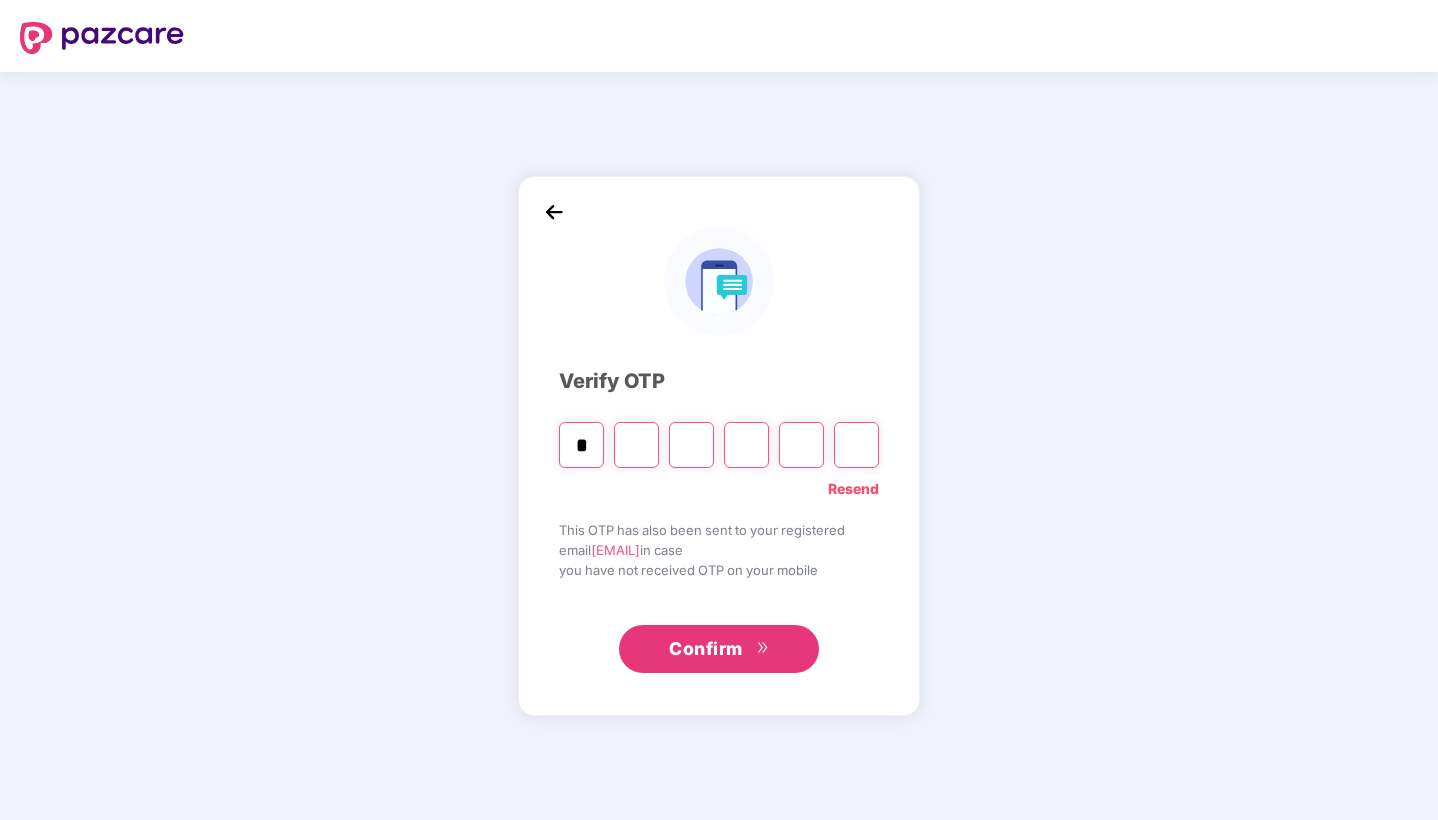 type on "*" 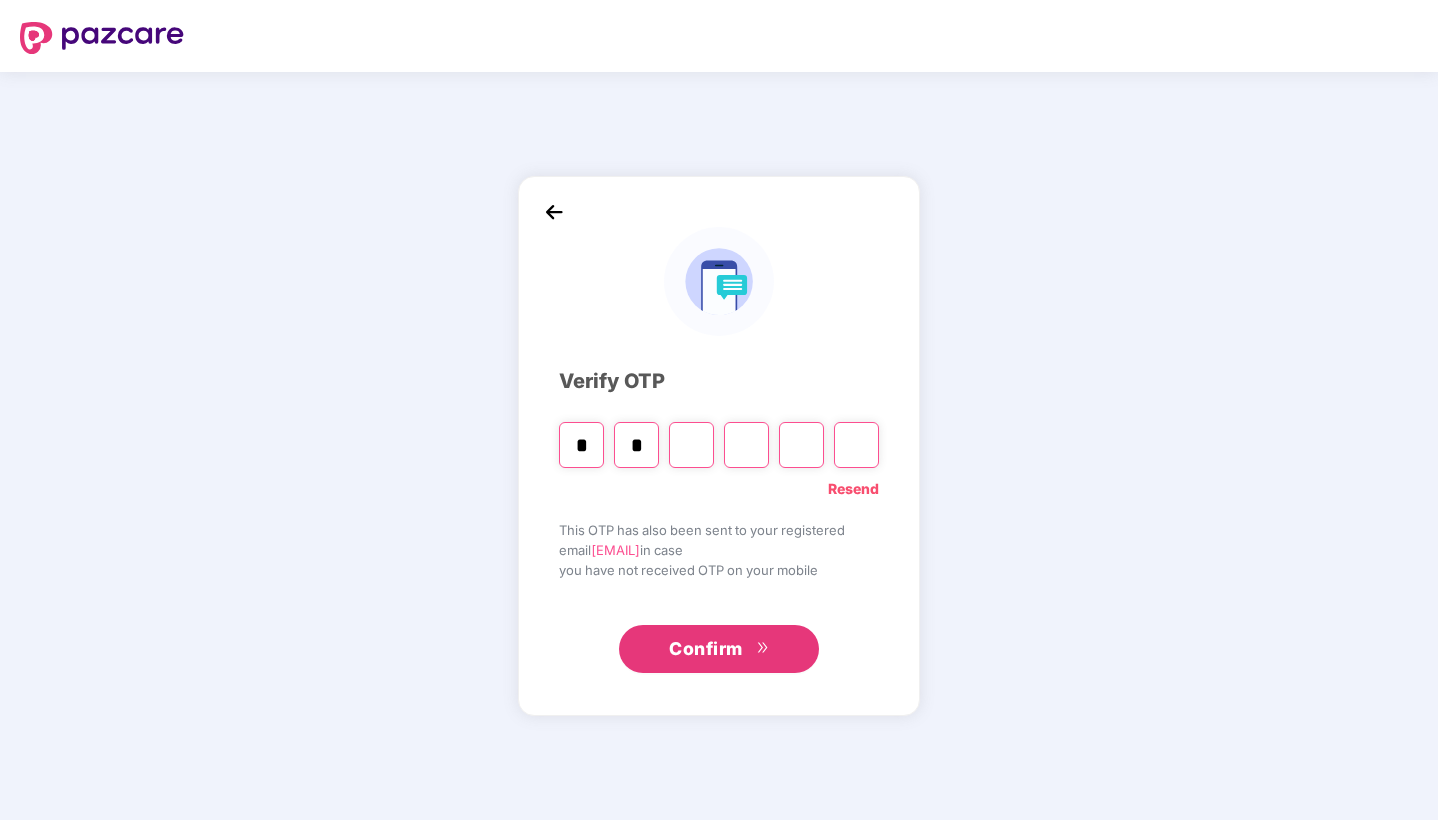 type on "*" 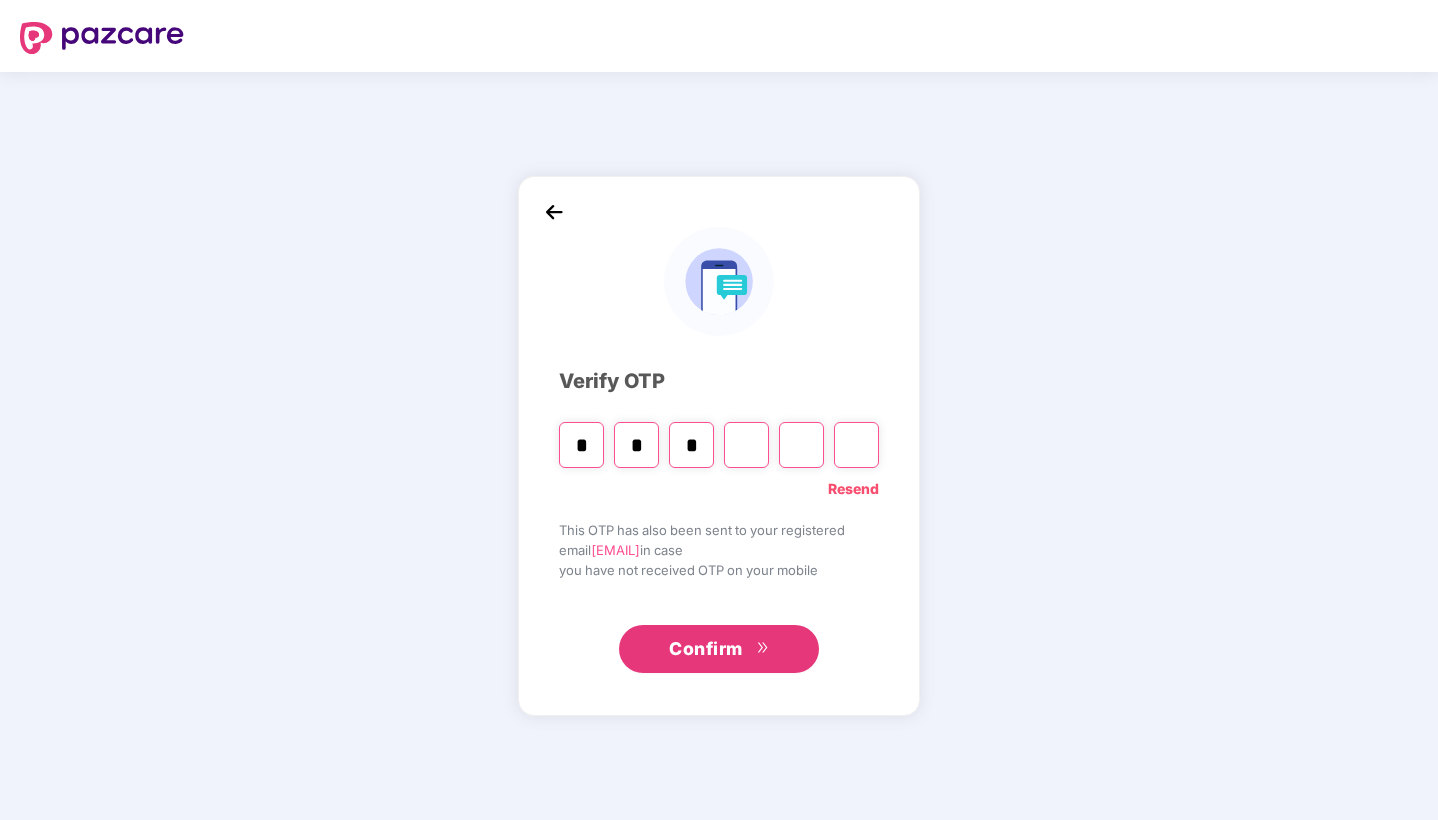 type on "*" 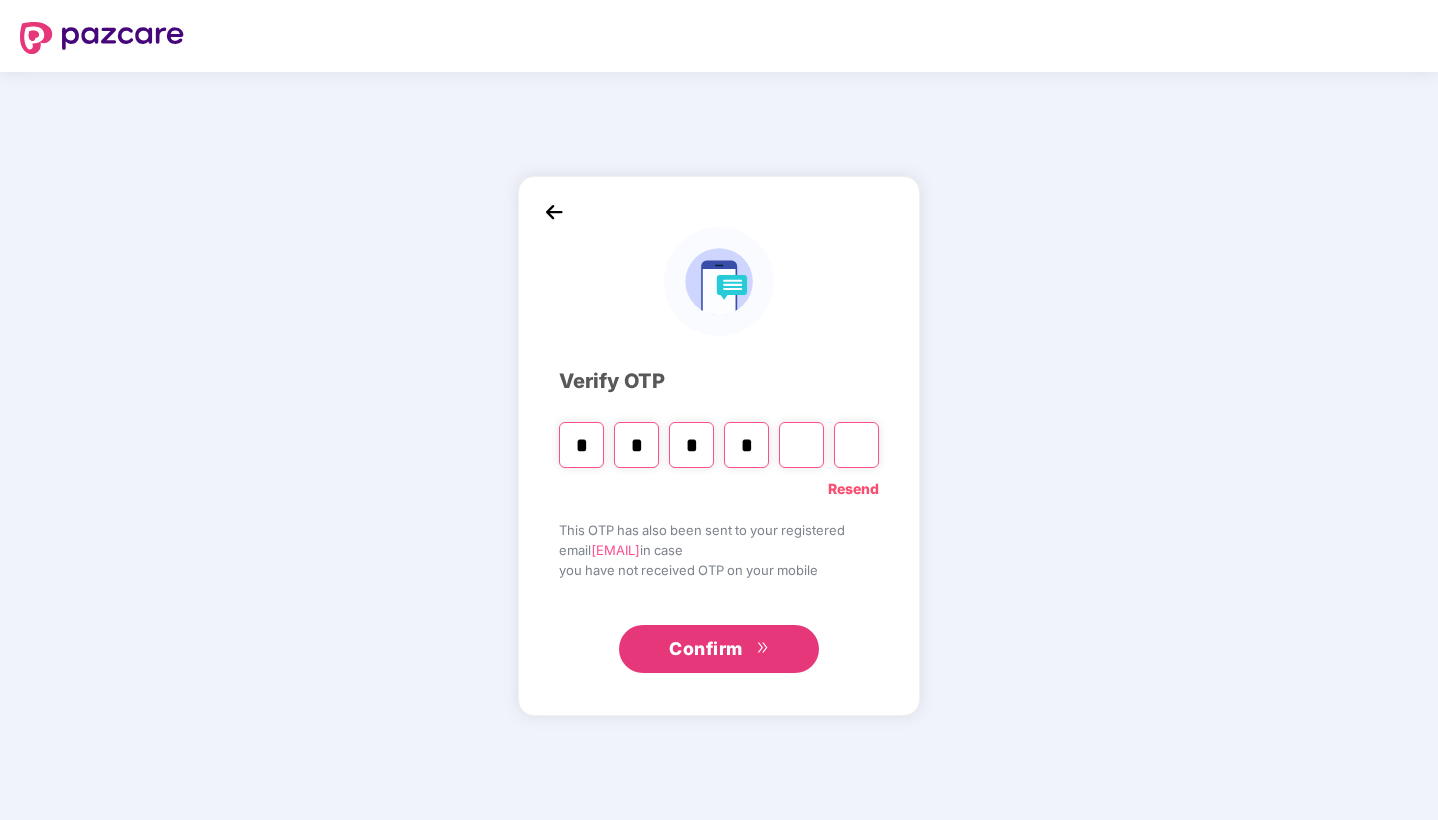 type on "*" 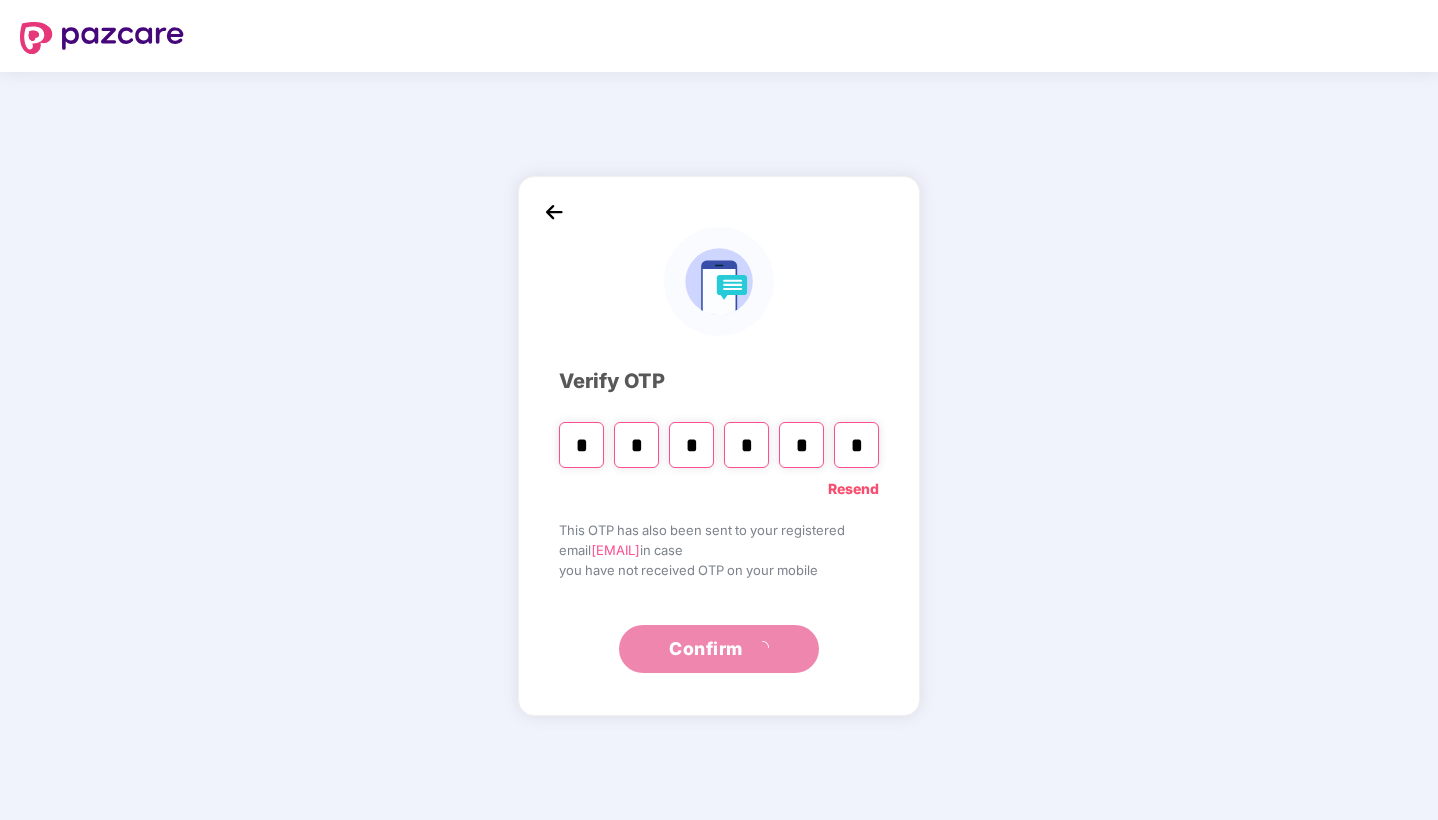 type on "*" 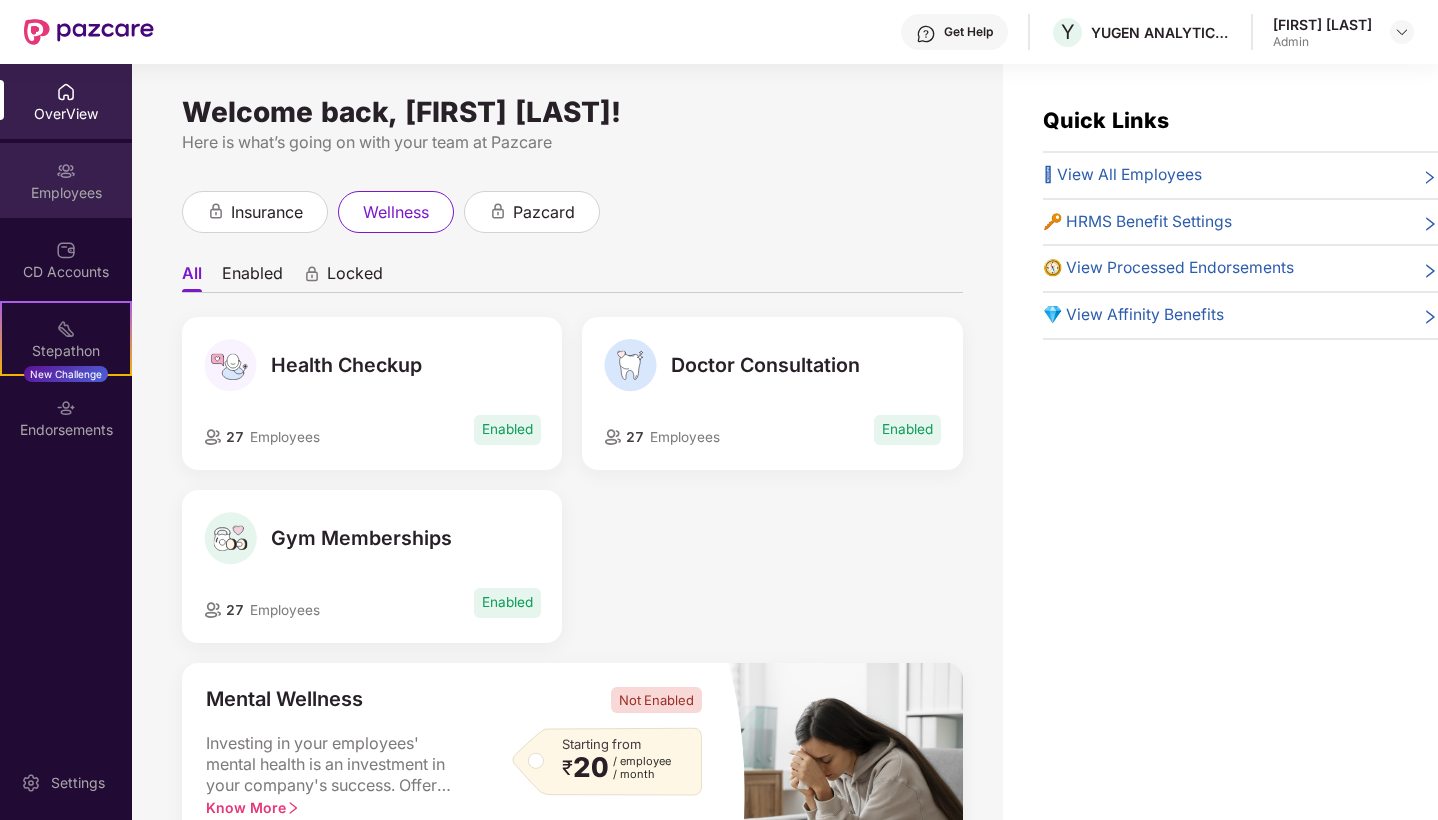 click on "Employees" at bounding box center (66, 193) 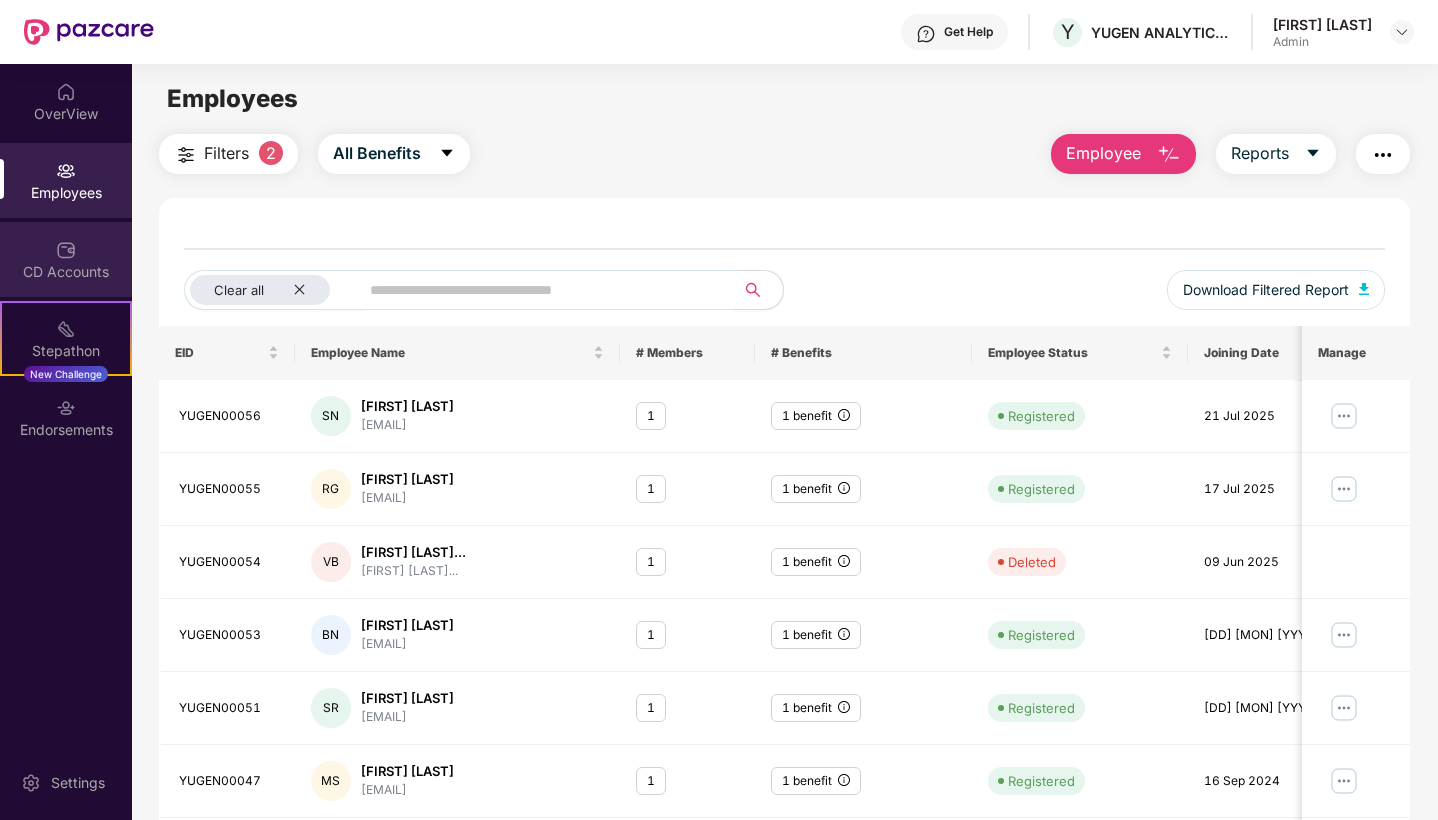 click on "CD Accounts" at bounding box center (66, 272) 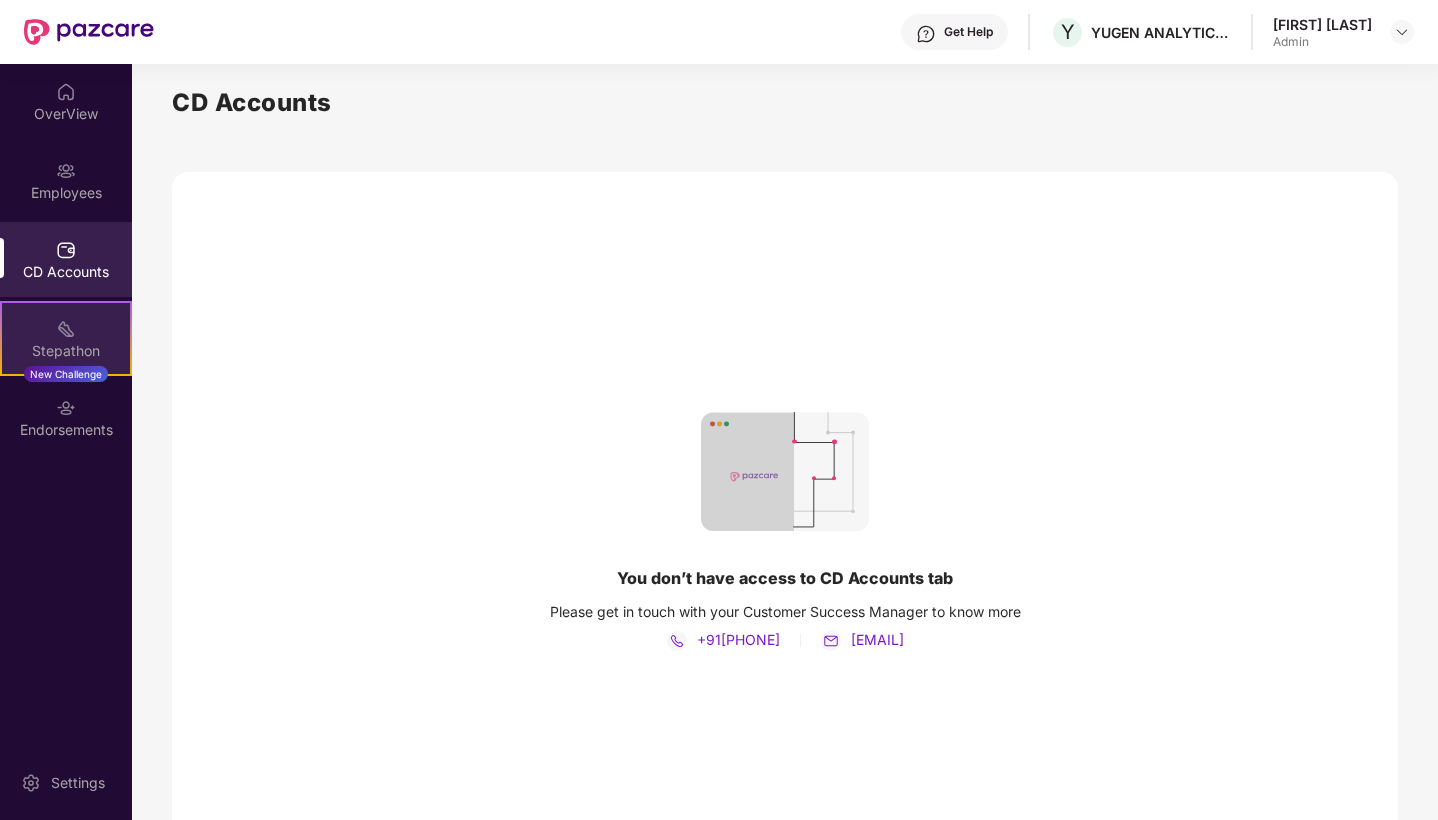 click on "Stepathon" at bounding box center [66, 351] 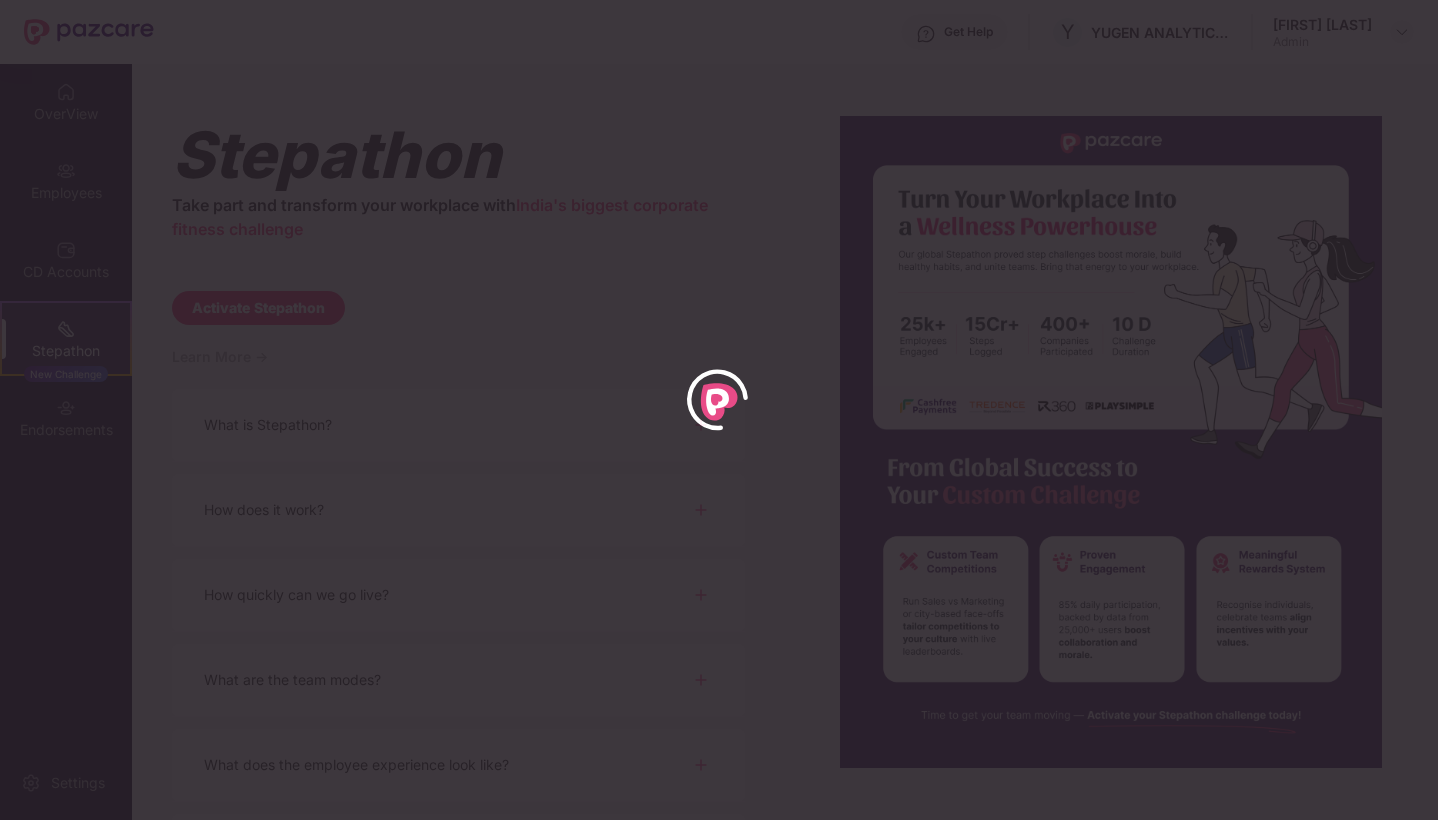click at bounding box center (719, 410) 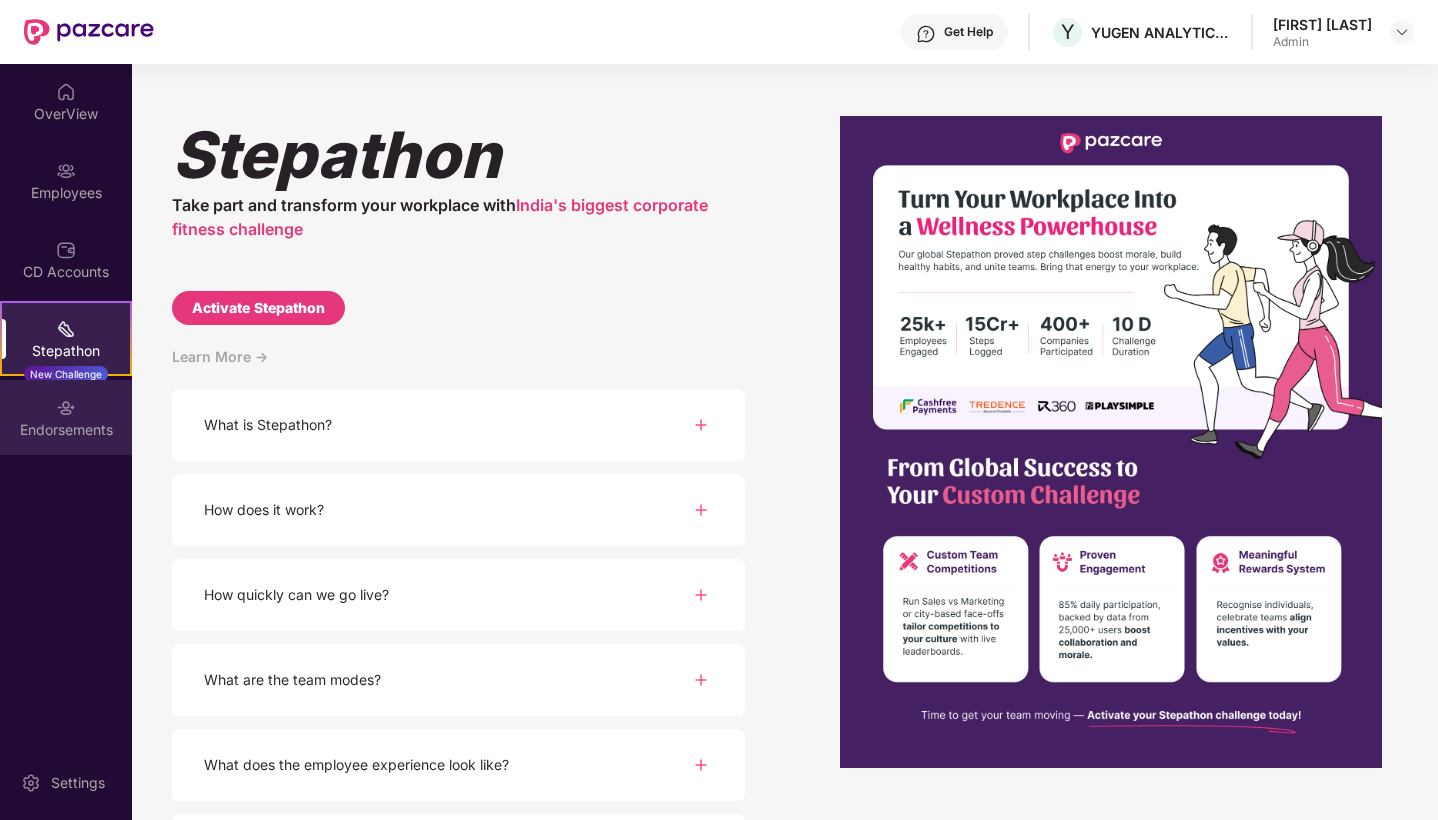 click at bounding box center [66, 408] 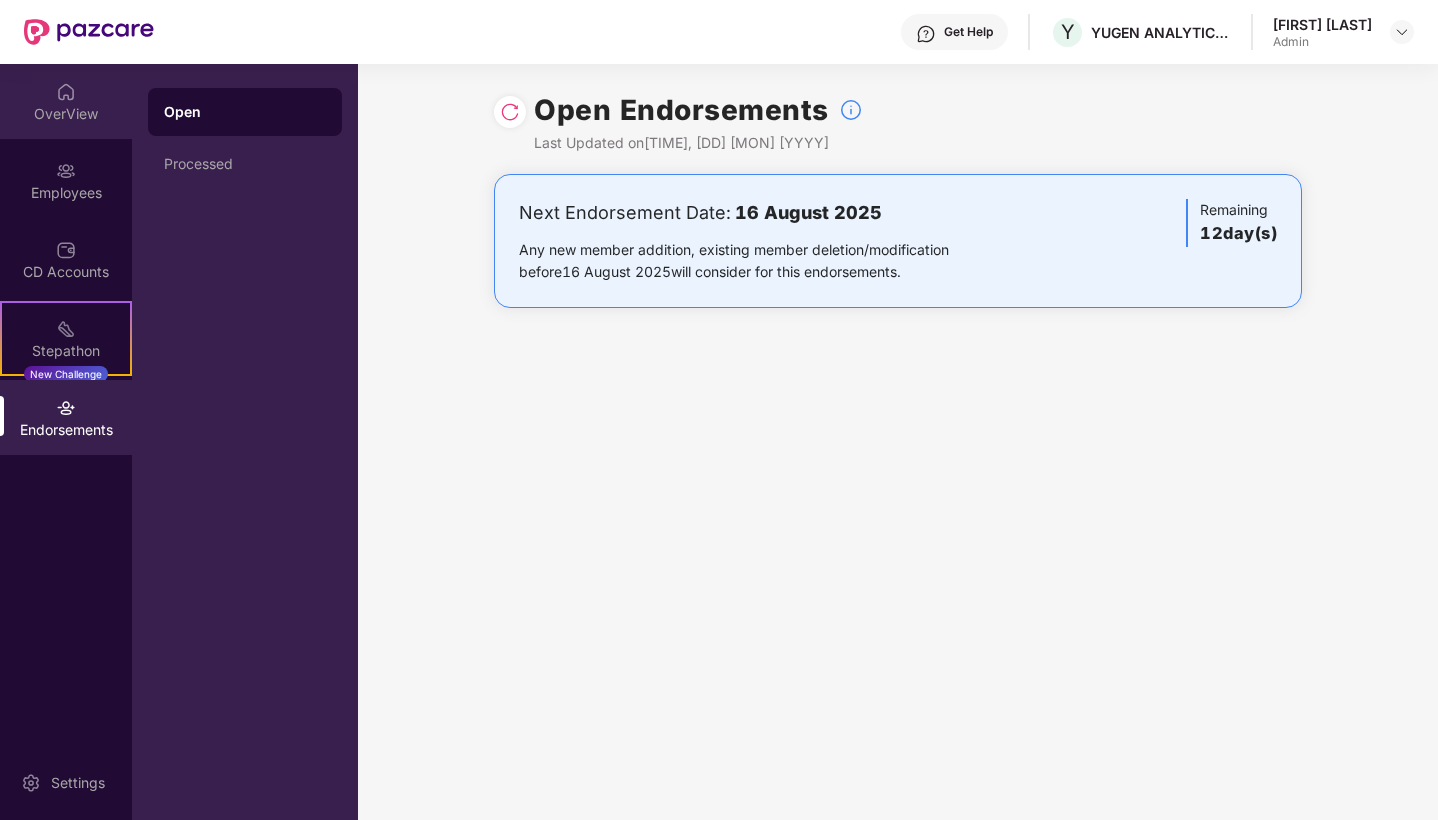 click on "OverView" at bounding box center (66, 114) 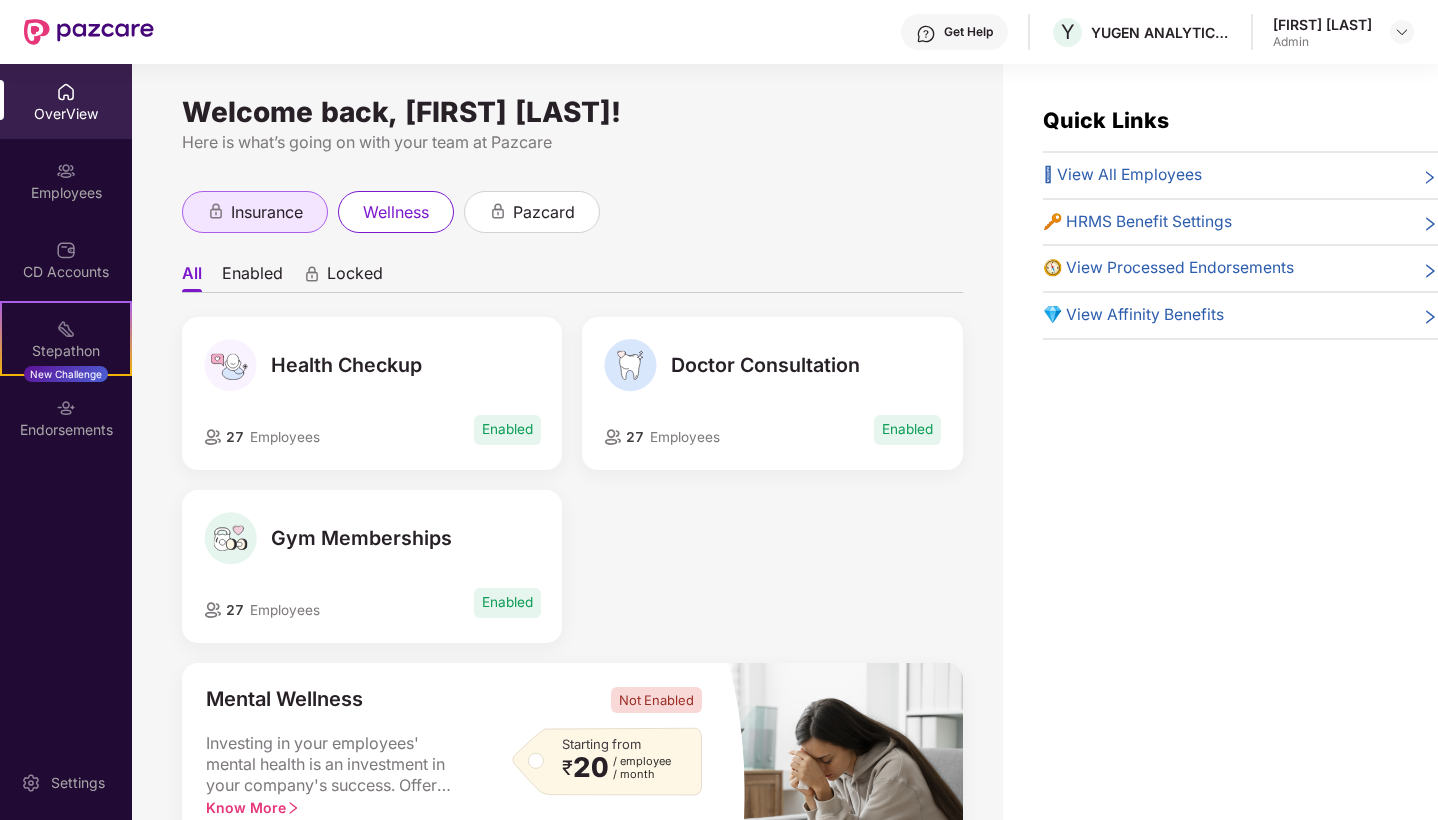 click on "insurance" at bounding box center [255, 212] 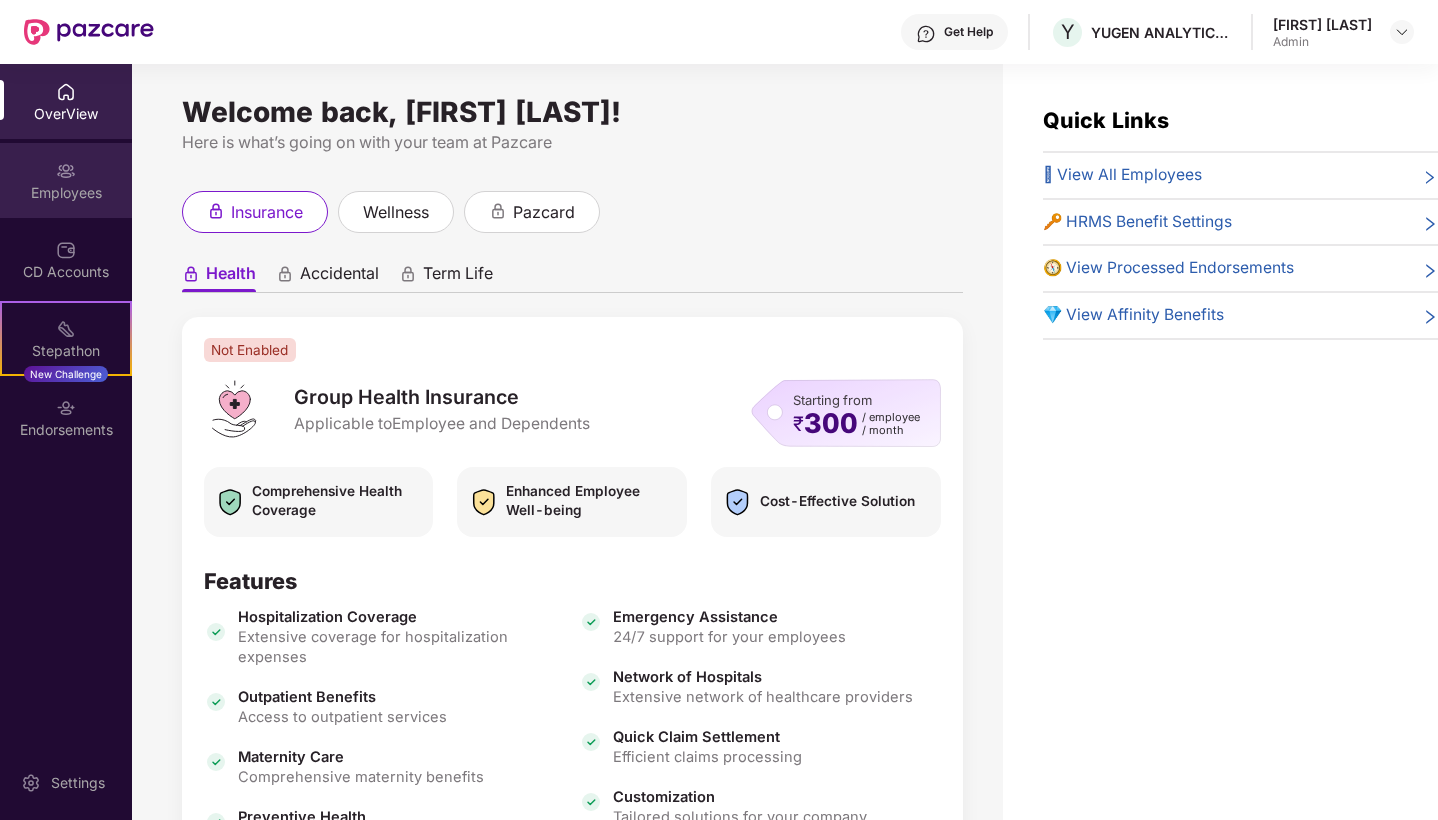 click on "Employees" at bounding box center (66, 193) 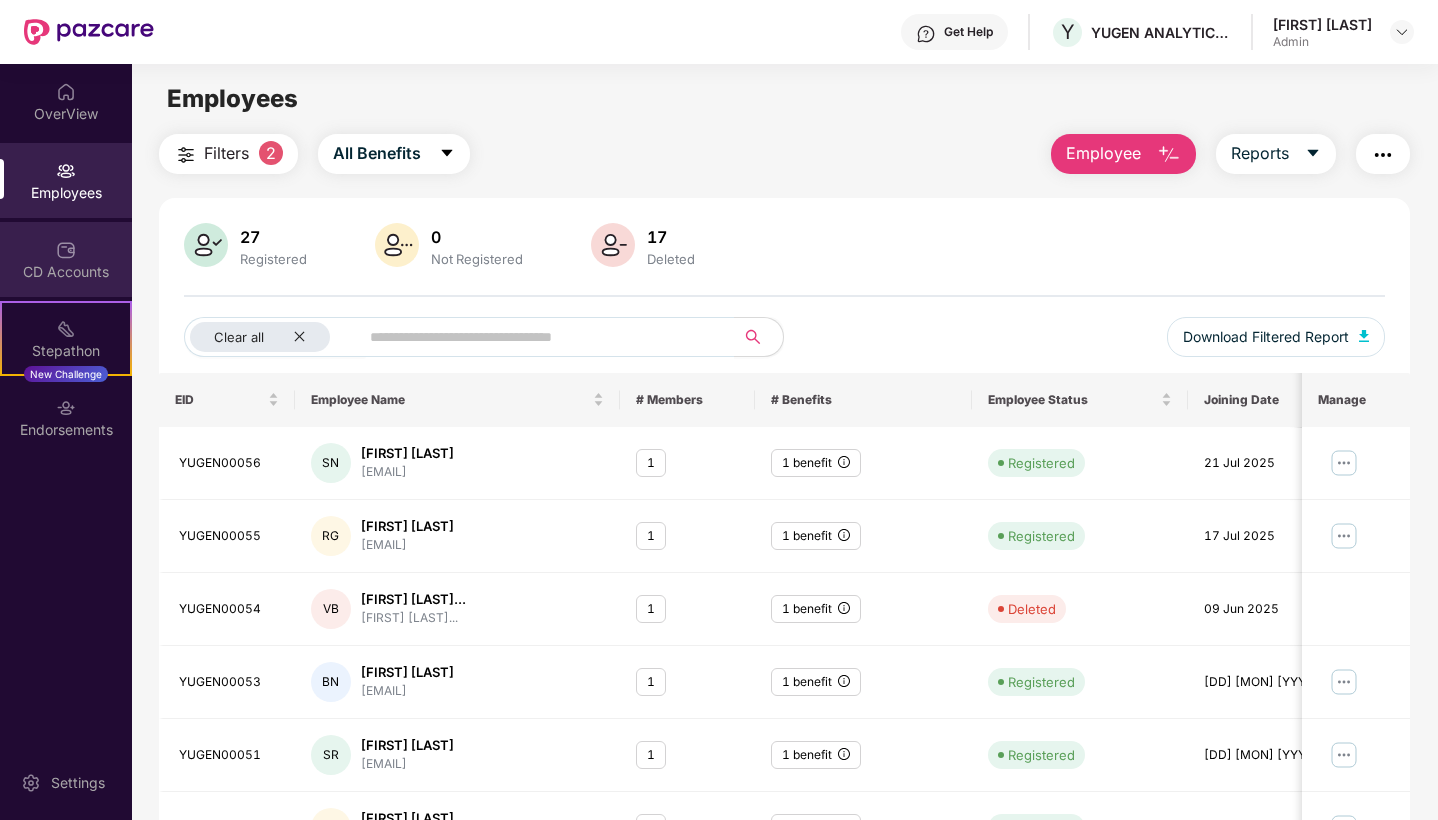 click at bounding box center [66, 250] 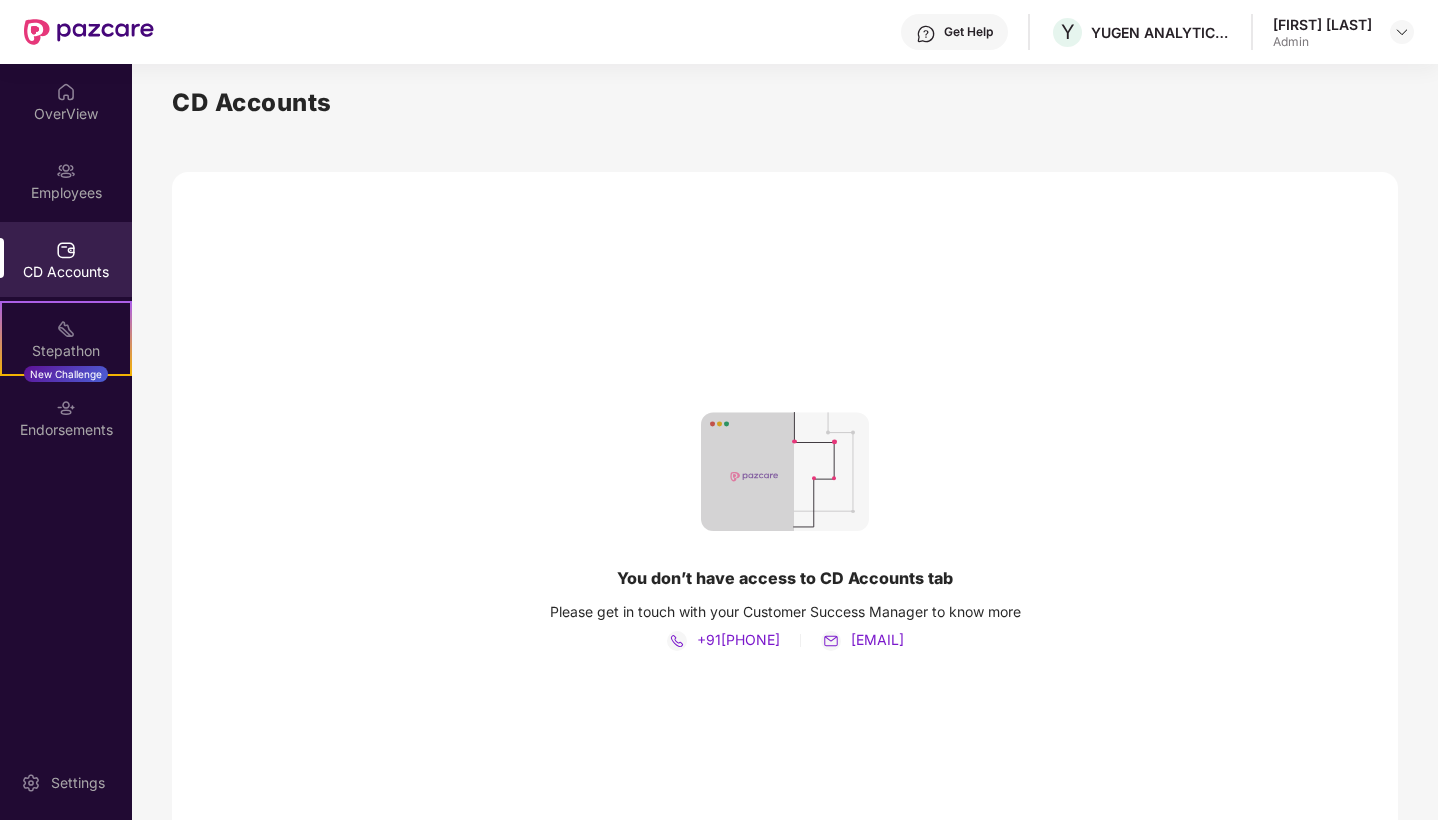 click on "[FIRST] [LAST] Admin" at bounding box center (1343, 32) 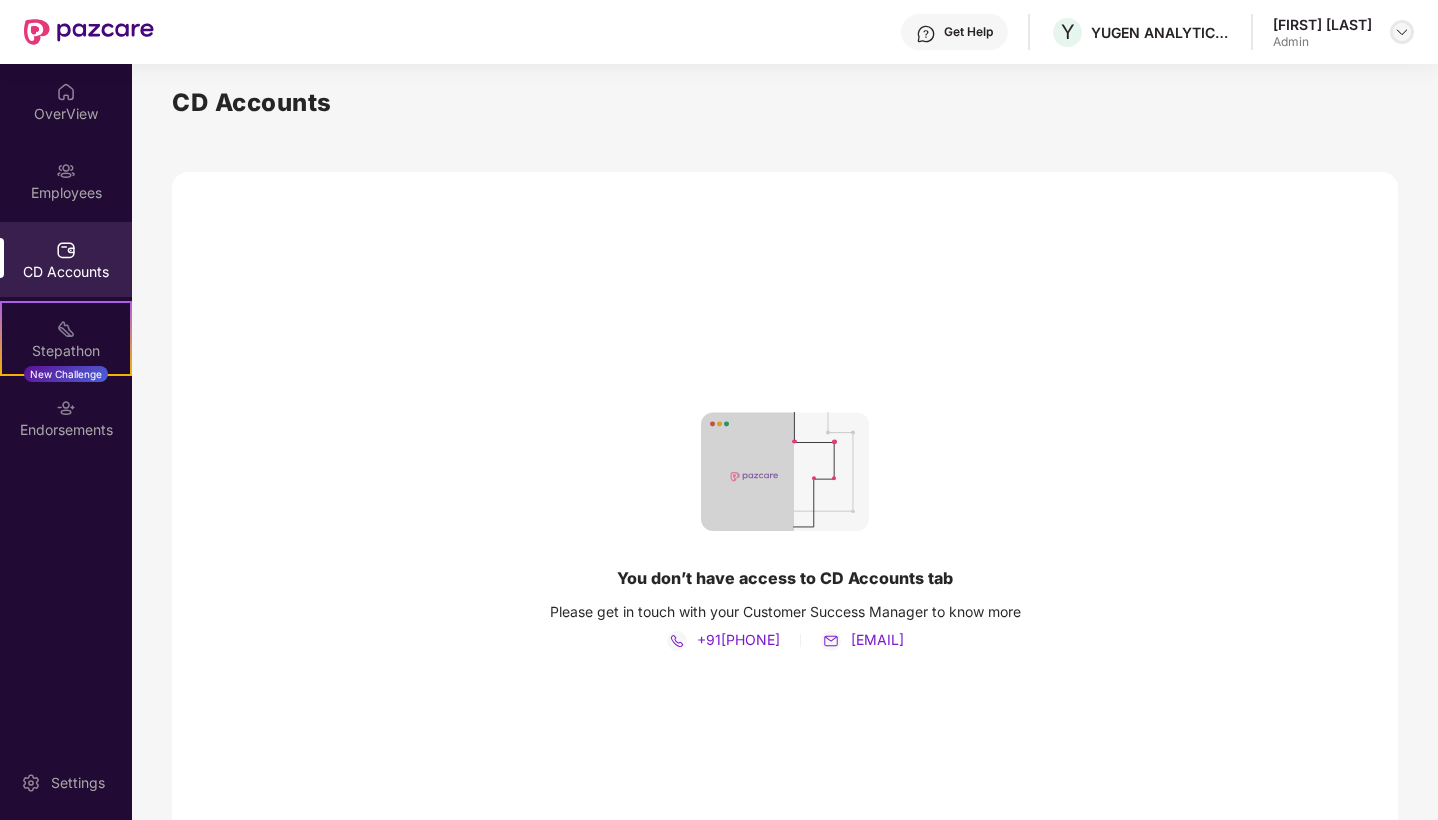 click at bounding box center [1402, 32] 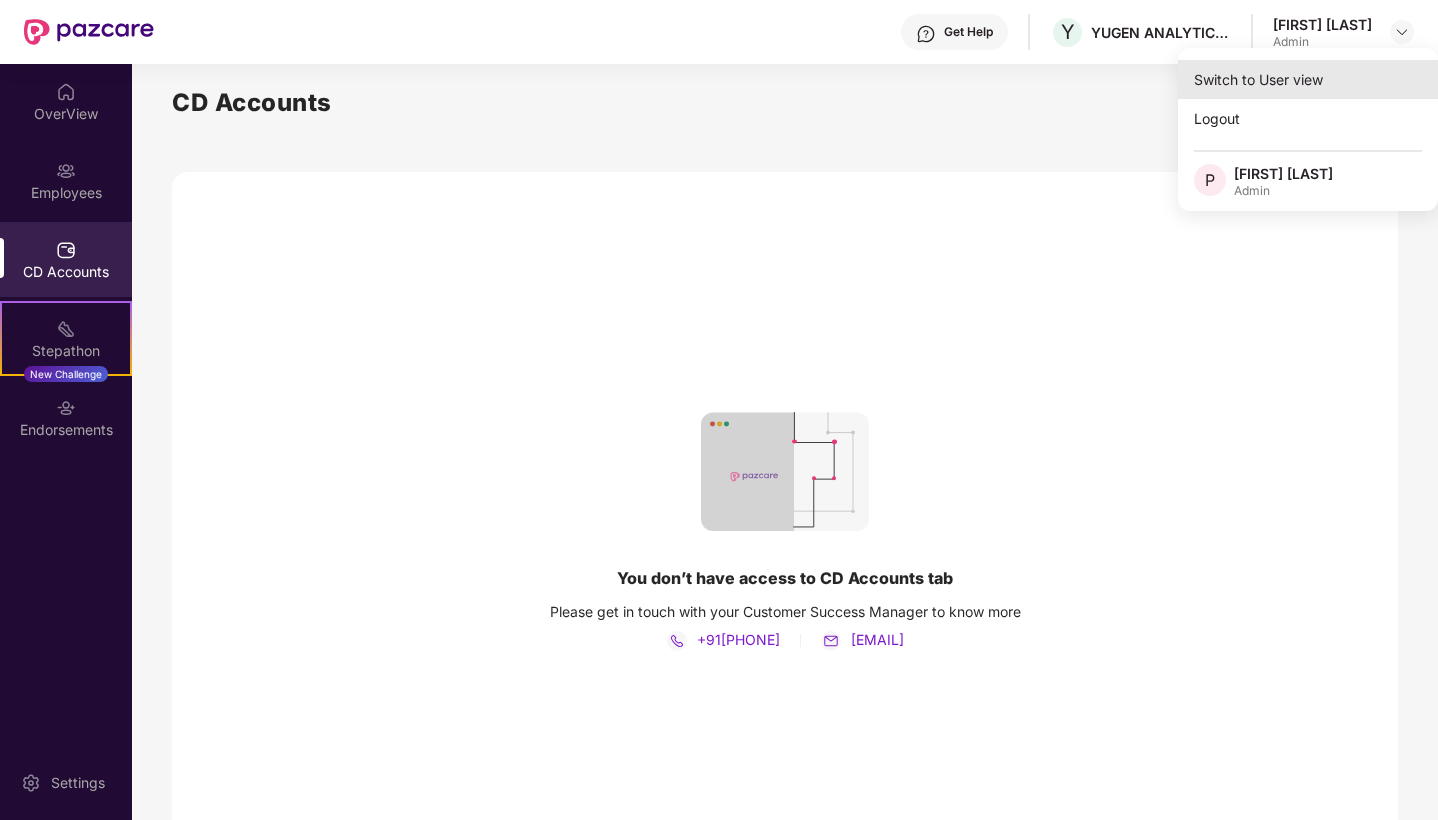 click on "Switch to User view" at bounding box center (1308, 79) 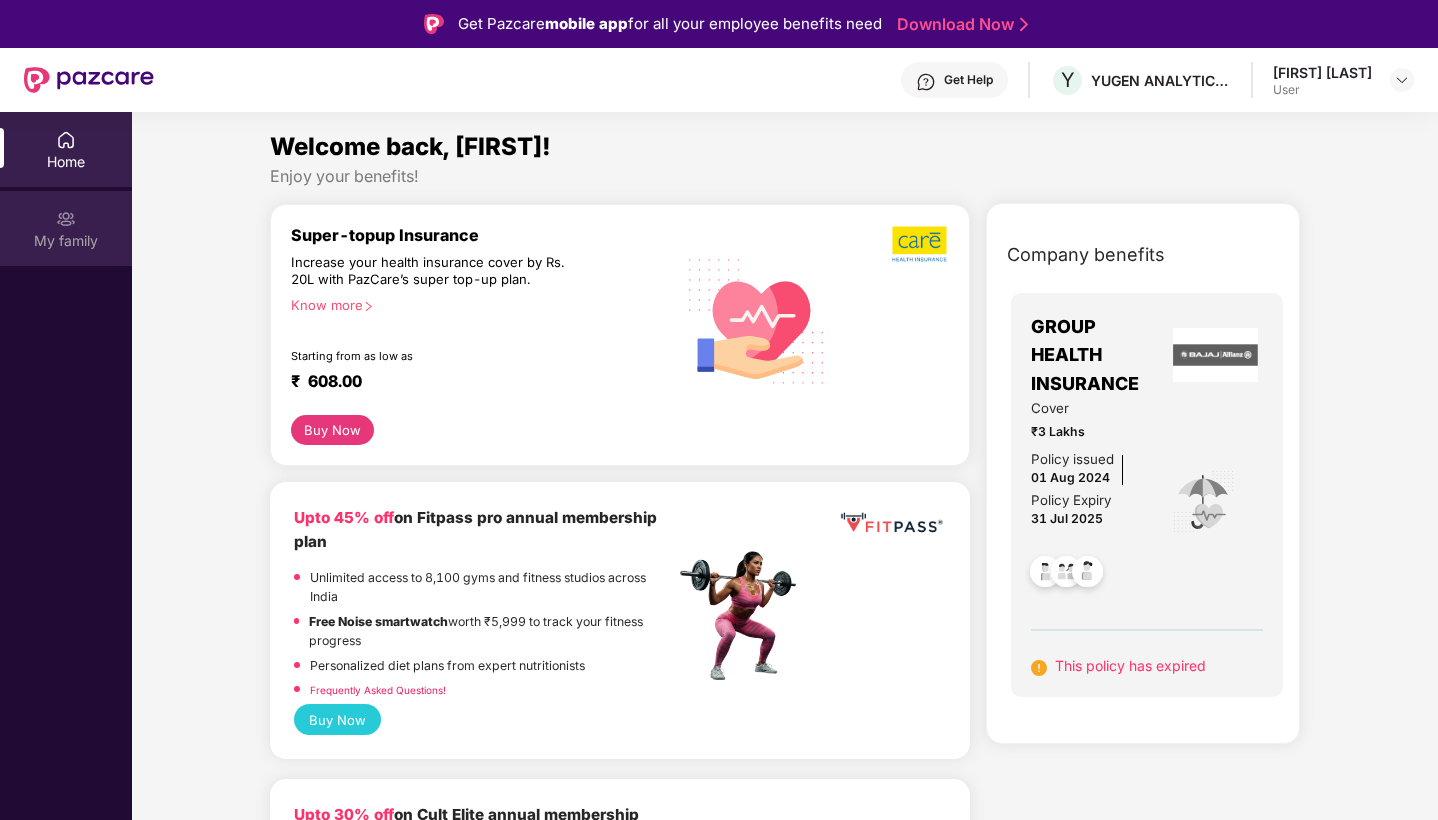 click on "My family" at bounding box center [66, 228] 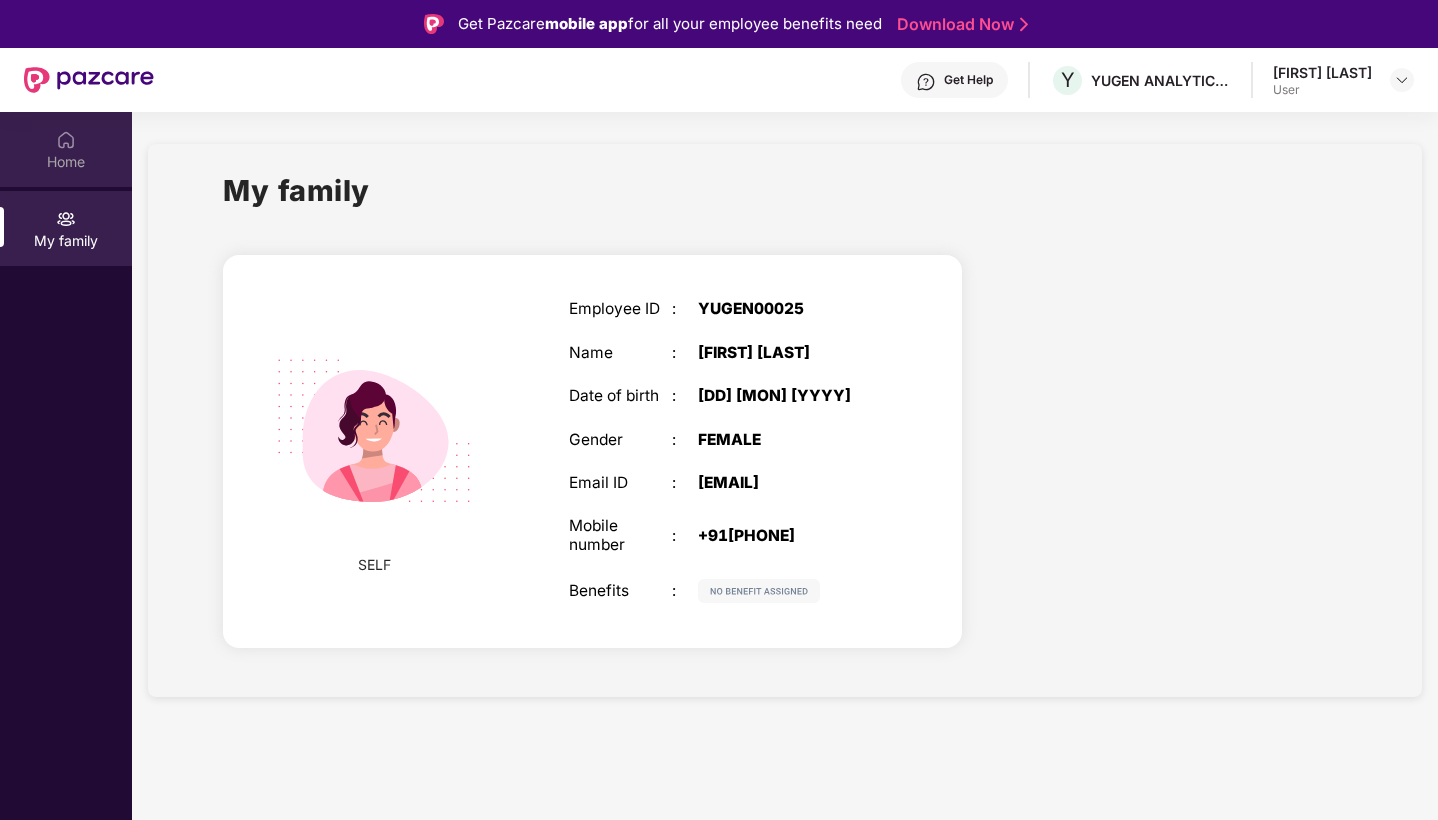 click on "Home" at bounding box center (66, 162) 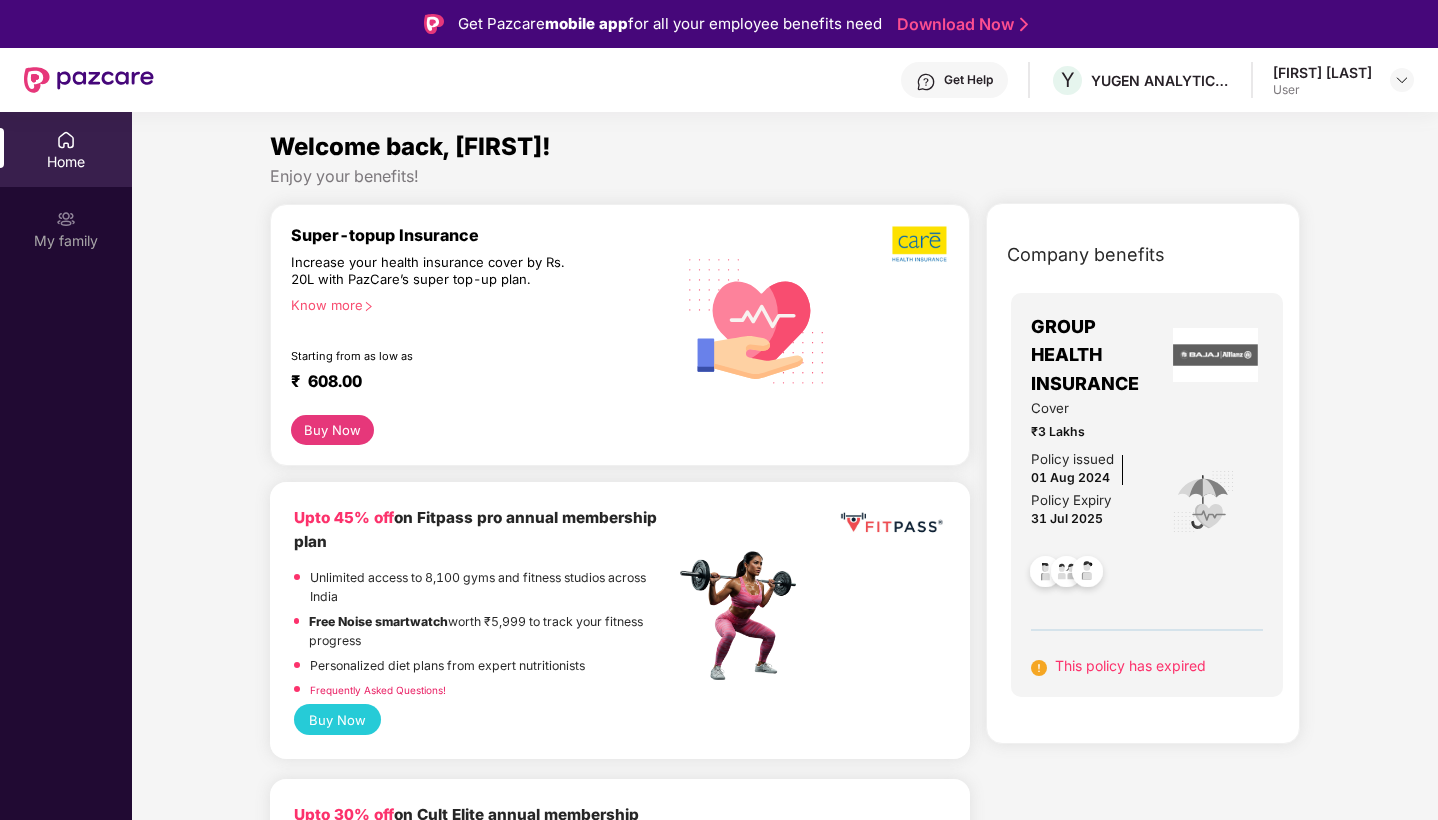 click on "Welcome back, [FIRST]! Enjoy your benefits! Super-topup Insurance Increase your health insurance cover by Rs. 20L with PazCare’s super top-up plan. Know more Starting from as low as ₹ 608.00 Buy Now Upto 45% off on Fitpass pro annual membership plan Unlimited access to 8,100 gyms and fitness studios across India Free Noise smartwatch worth ₹5,999 to track your fitness progress Personalized diet plans from expert nutritionists Frequently Asked Questions! Buy Now Upto 30% off on Cult Elite annual membership across India Unlimited access to all group classes at cult centers & ELITE/PRO GYMS in your city. 10% discount on Cult Store. Registered mobile number should not have active memberships. Buy Now Doctor Consultation for your family Audio/Video consultation across multiple specialities Cover entire family (upto 5 members) Contact experts 24 X 7 Start Consultation Vaccination, Get ready for a Vaccination season! Helps prevent flu-related hospitalizations and deaths. Book Now Get" at bounding box center (785, 522) 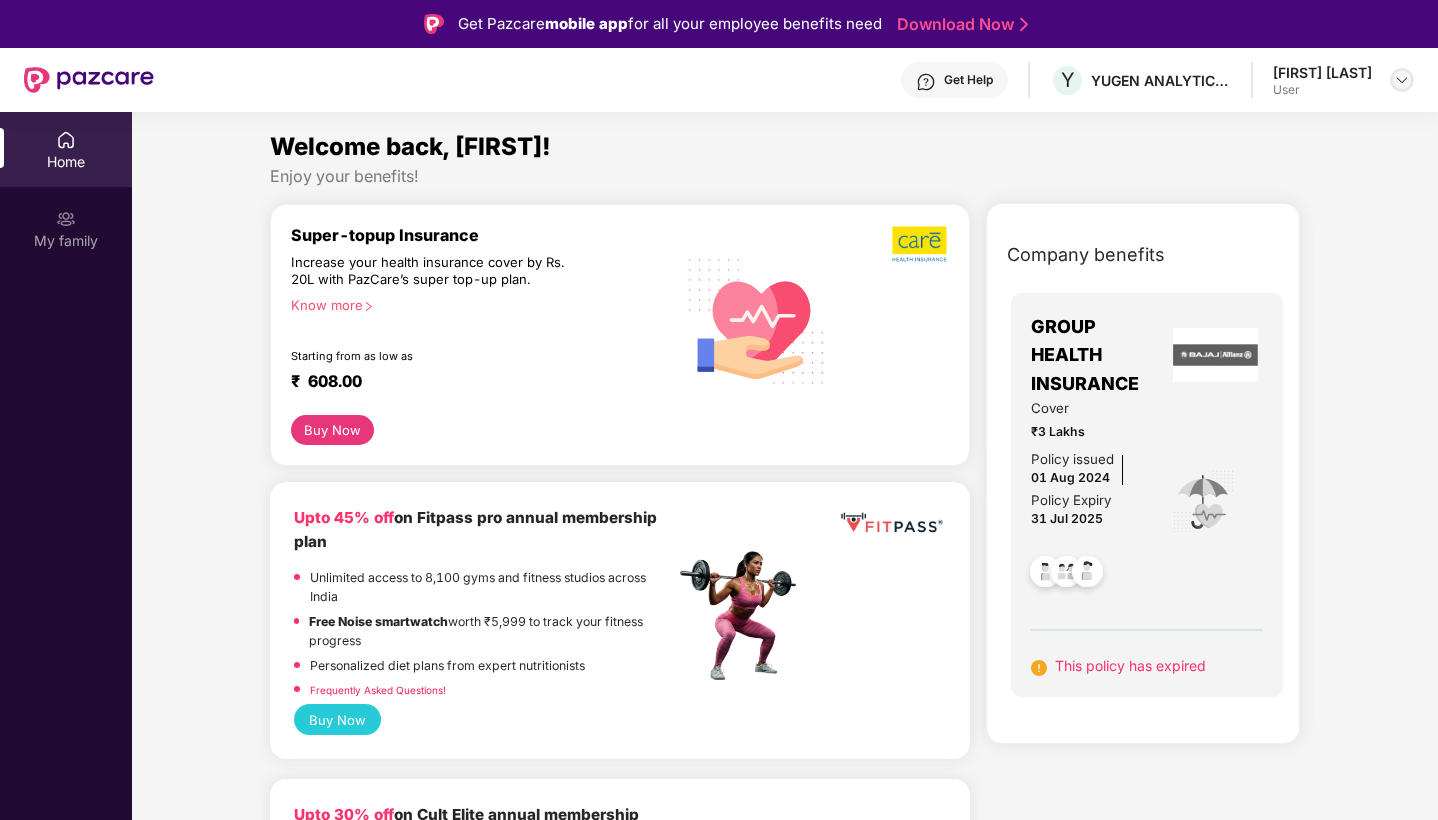 click at bounding box center (1402, 80) 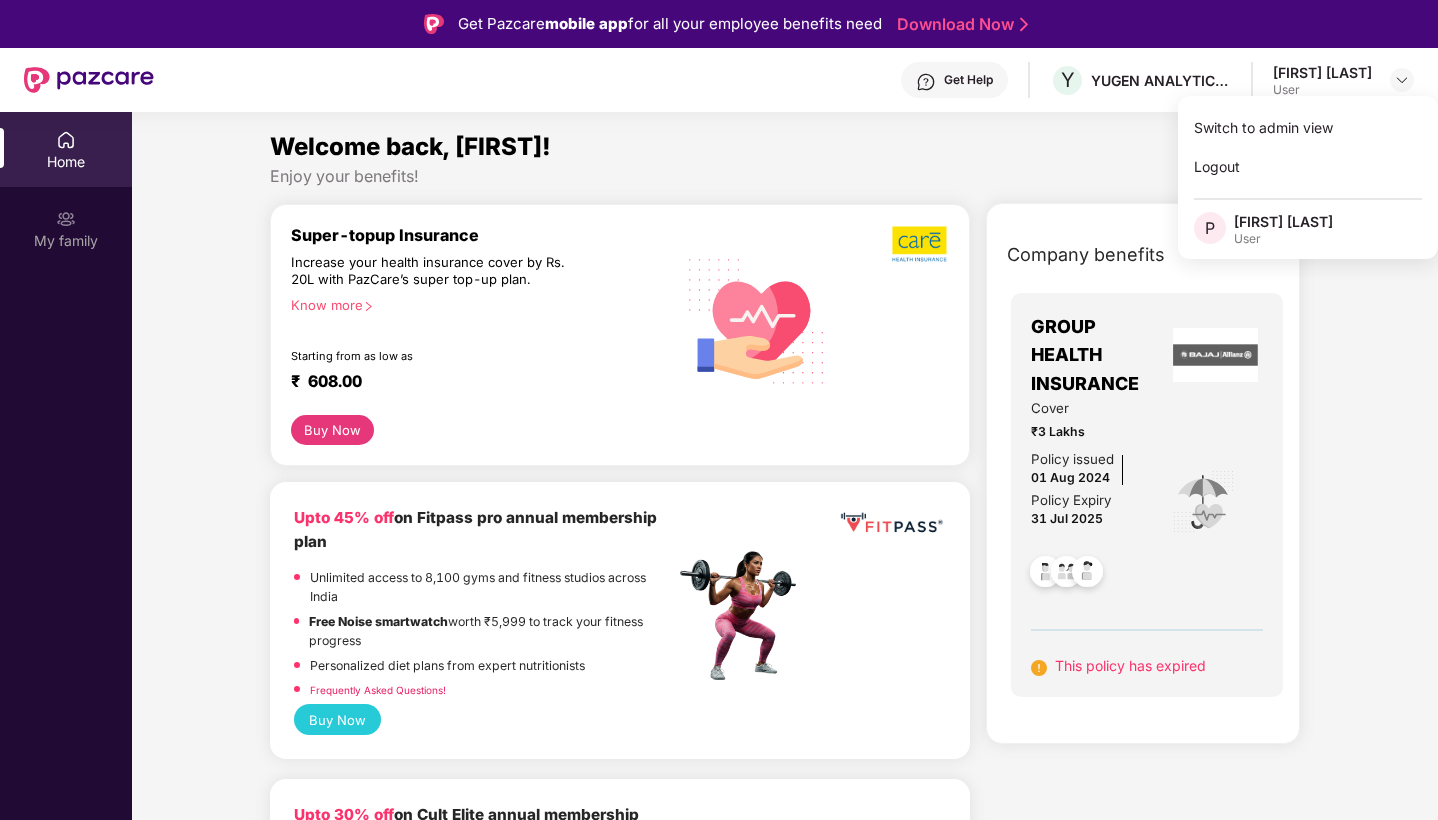 click on "Welcome back, [FIRST]! Enjoy your benefits! Super-topup Insurance Increase your health insurance cover by Rs. 20L with PazCare’s super top-up plan. Know more Starting from as low as ₹ 608.00 Buy Now Upto 45% off on Fitpass pro annual membership plan Unlimited access to 8,100 gyms and fitness studios across India Free Noise smartwatch worth ₹5,999 to track your fitness progress Personalized diet plans from expert nutritionists Frequently Asked Questions! Buy Now Upto 30% off on Cult Elite annual membership across India Unlimited access to all group classes at cult centers & ELITE/PRO GYMS in your city. 10% discount on Cult Store. Registered mobile number should not have active memberships. Buy Now Doctor Consultation for your family Audio/Video consultation across multiple specialities Cover entire family (upto 5 members) Contact experts 24 X 7 Start Consultation Vaccination, Get ready for a Vaccination season! Helps prevent flu-related hospitalizations and deaths. Book Now Get" at bounding box center (785, 2565) 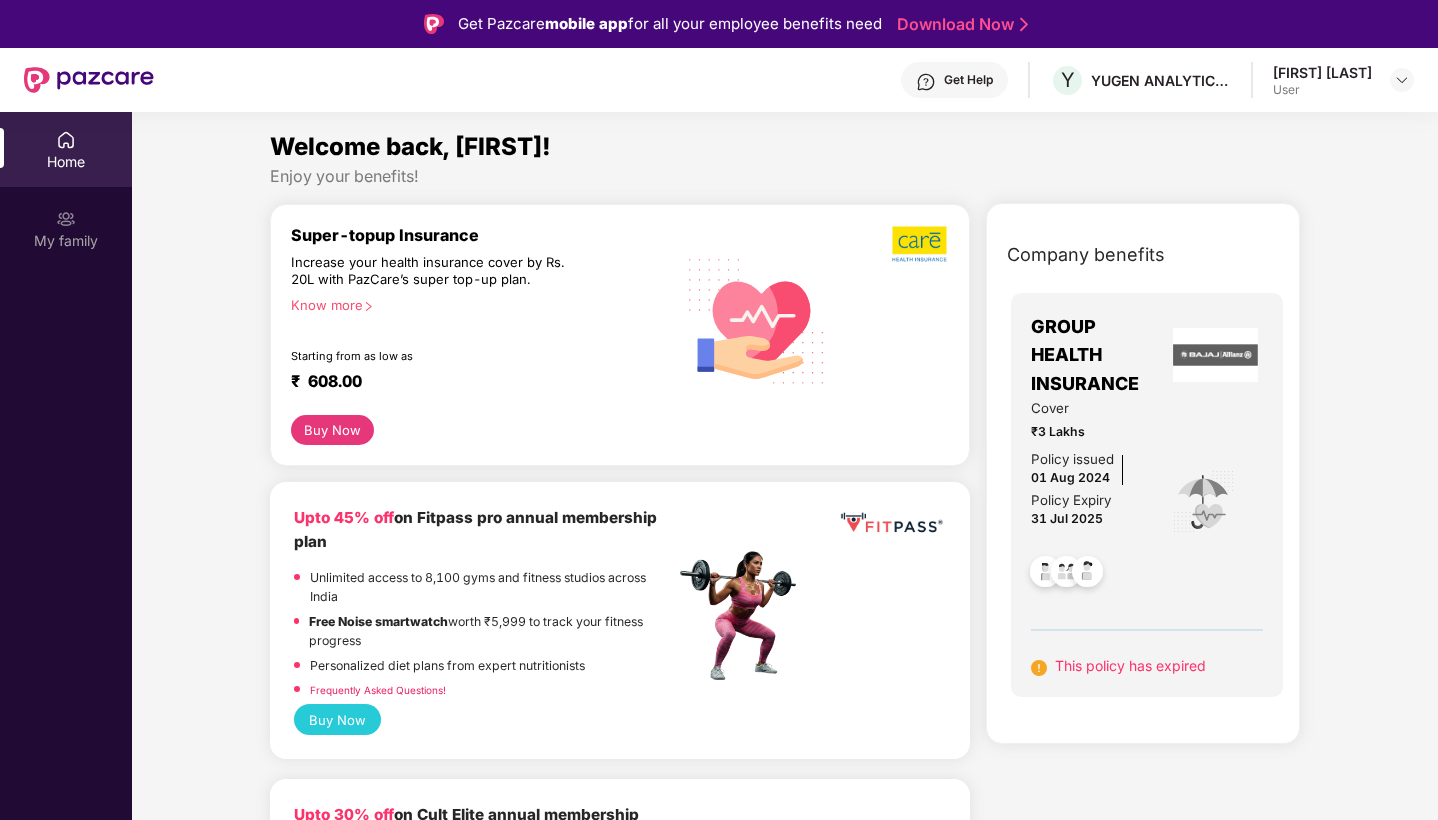 click on "Get Help" at bounding box center (968, 80) 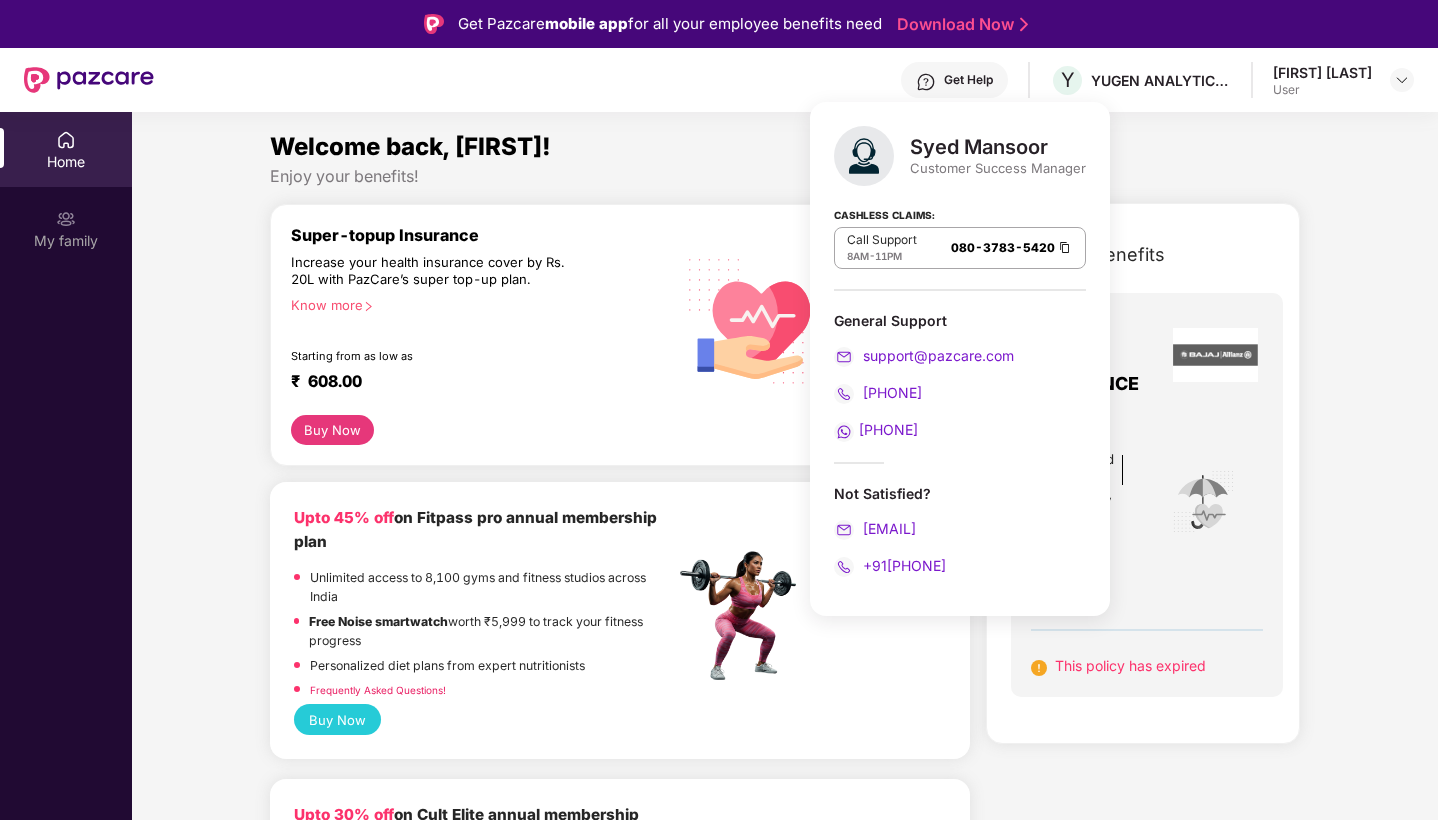 click on "Get Help Y YUGEN ANALYTICS PRIVATE LIMITED [FIRST] [LAST] User" at bounding box center (784, 80) 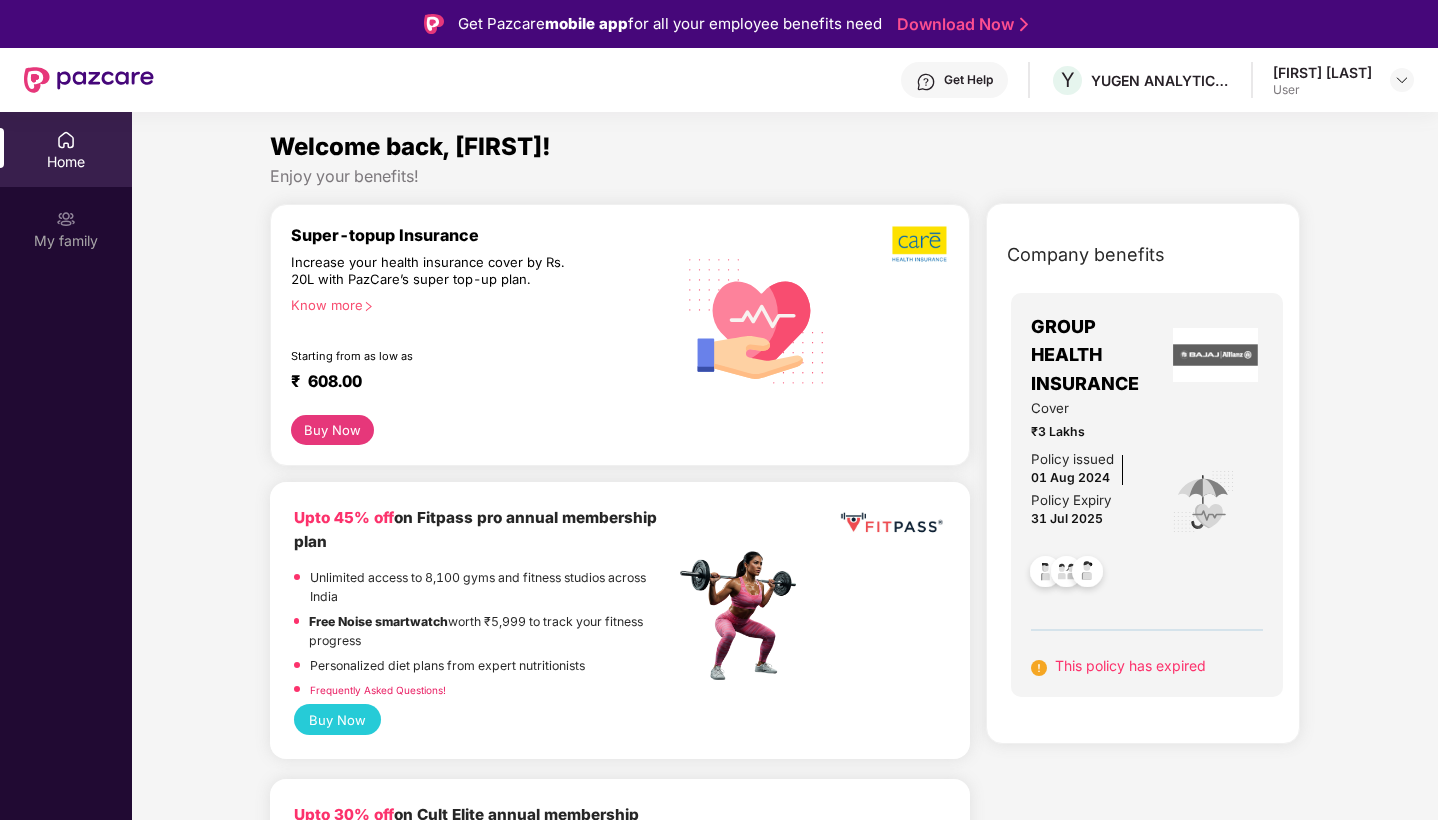 click on "Enjoy your benefits!" at bounding box center (785, 176) 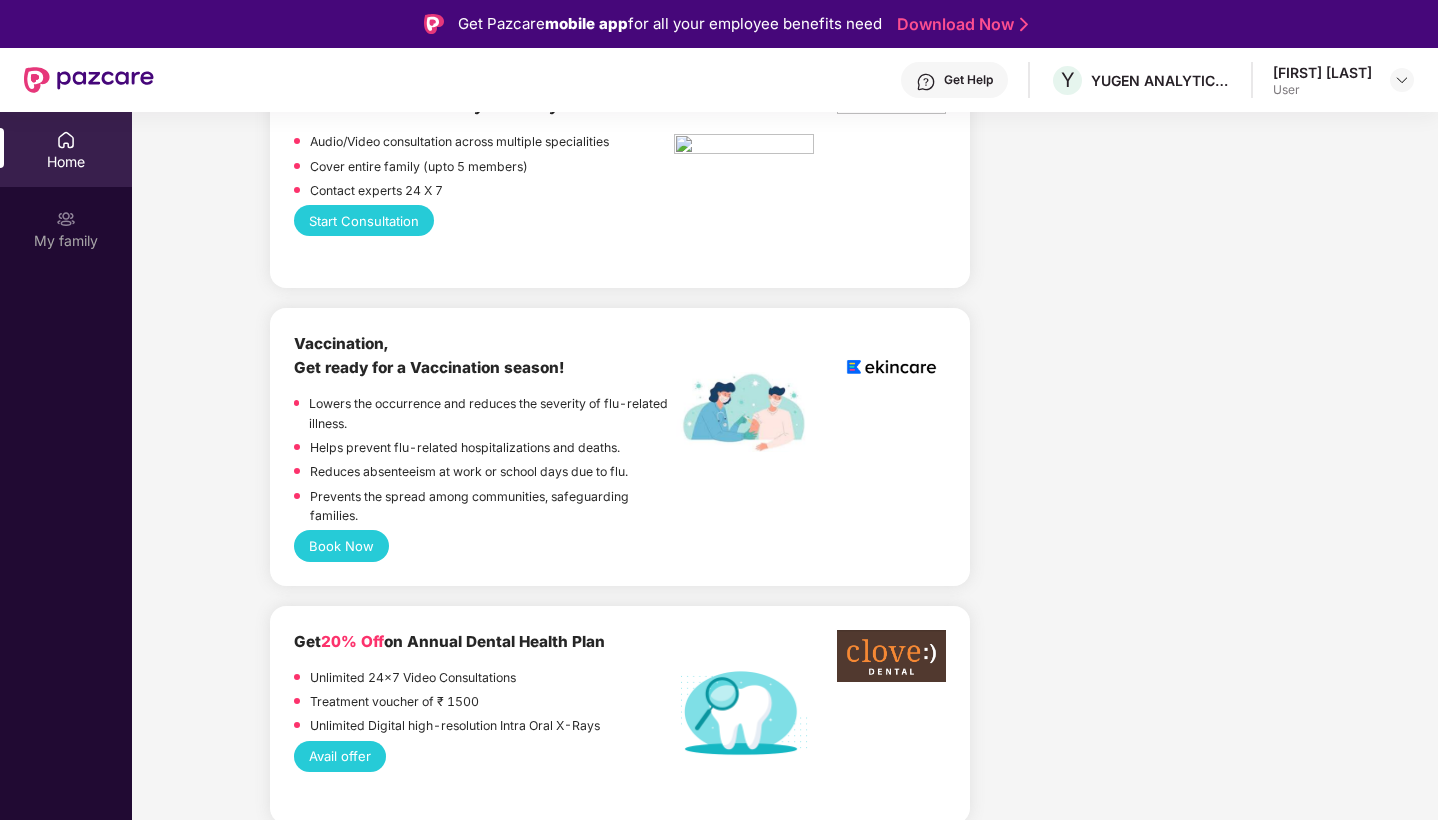 scroll, scrollTop: 974, scrollLeft: 0, axis: vertical 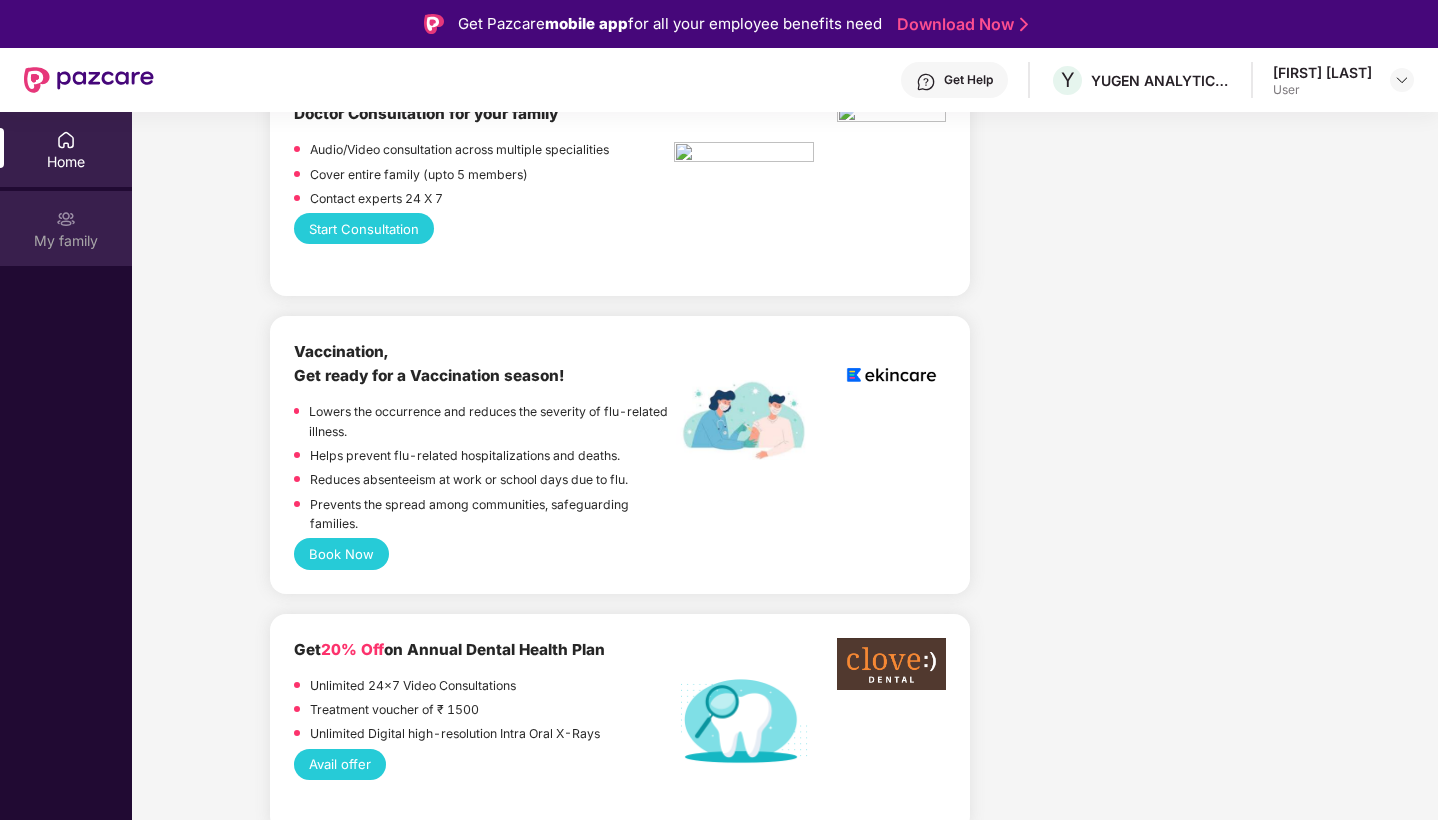 click on "My family" at bounding box center [66, 241] 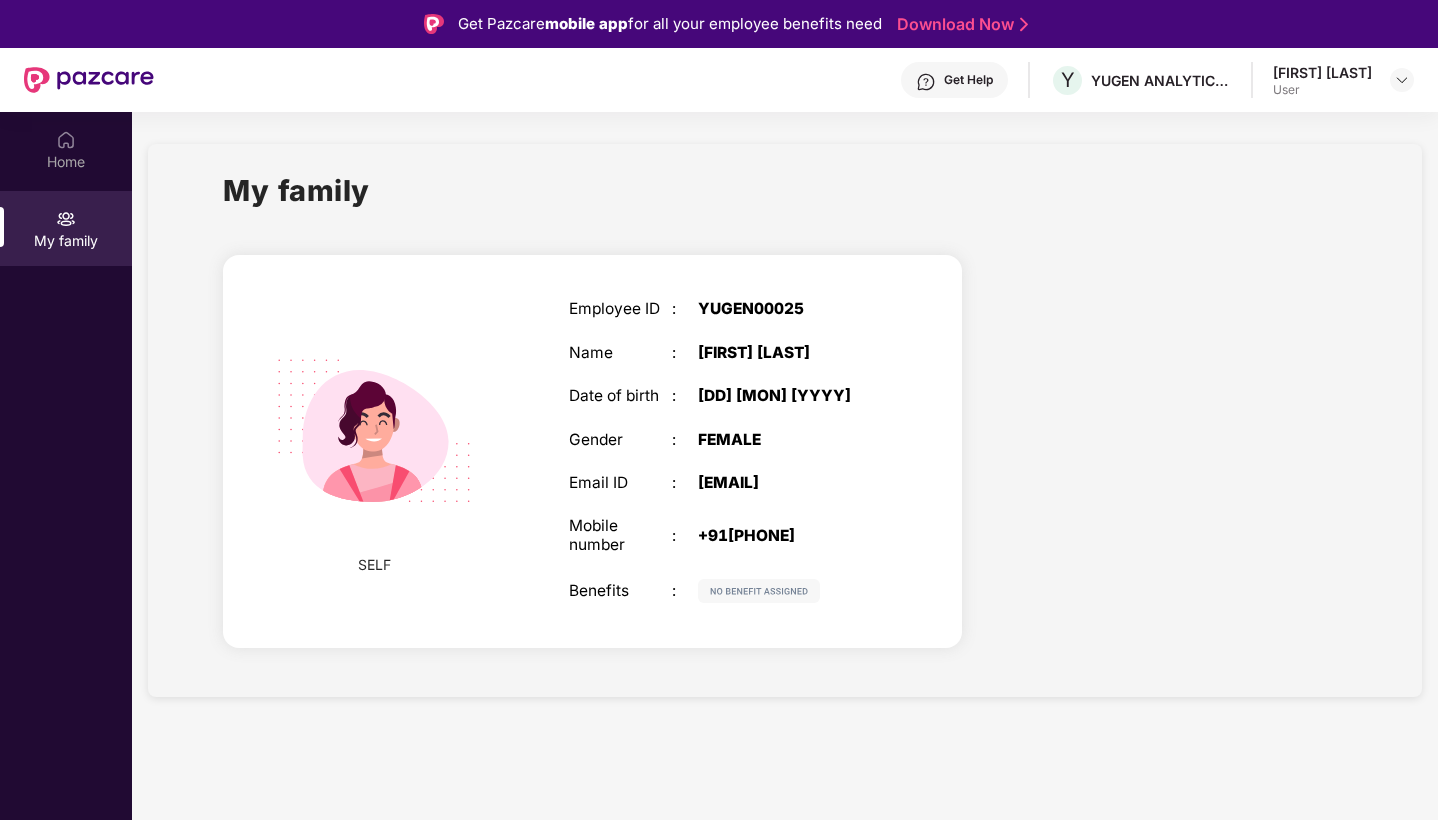 click on "[FIRST] [LAST]" at bounding box center (1322, 72) 